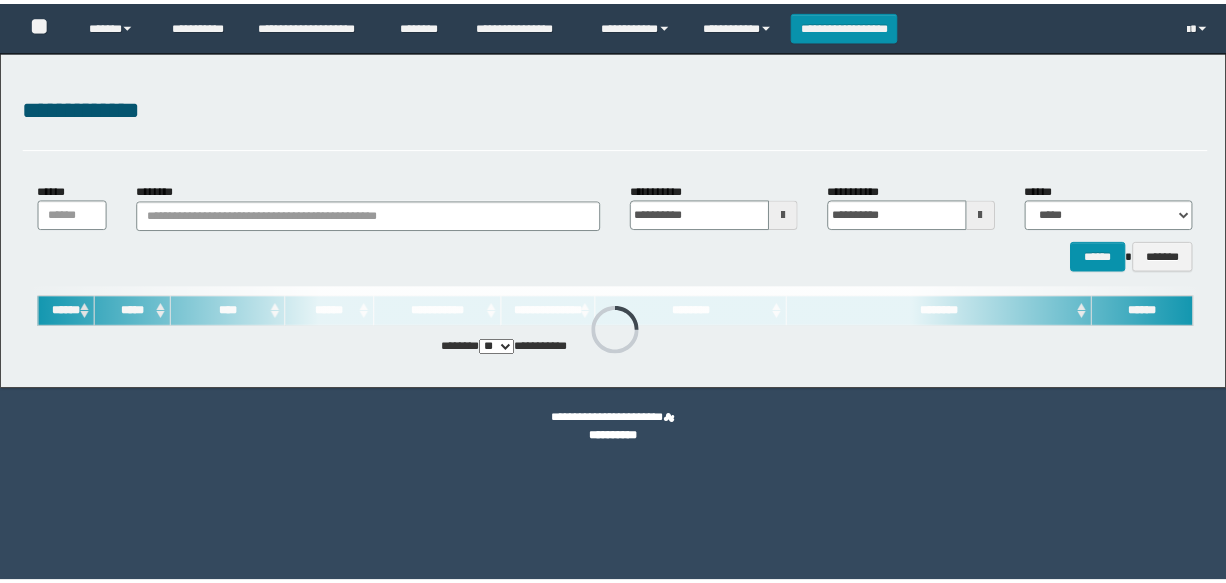 scroll, scrollTop: 0, scrollLeft: 0, axis: both 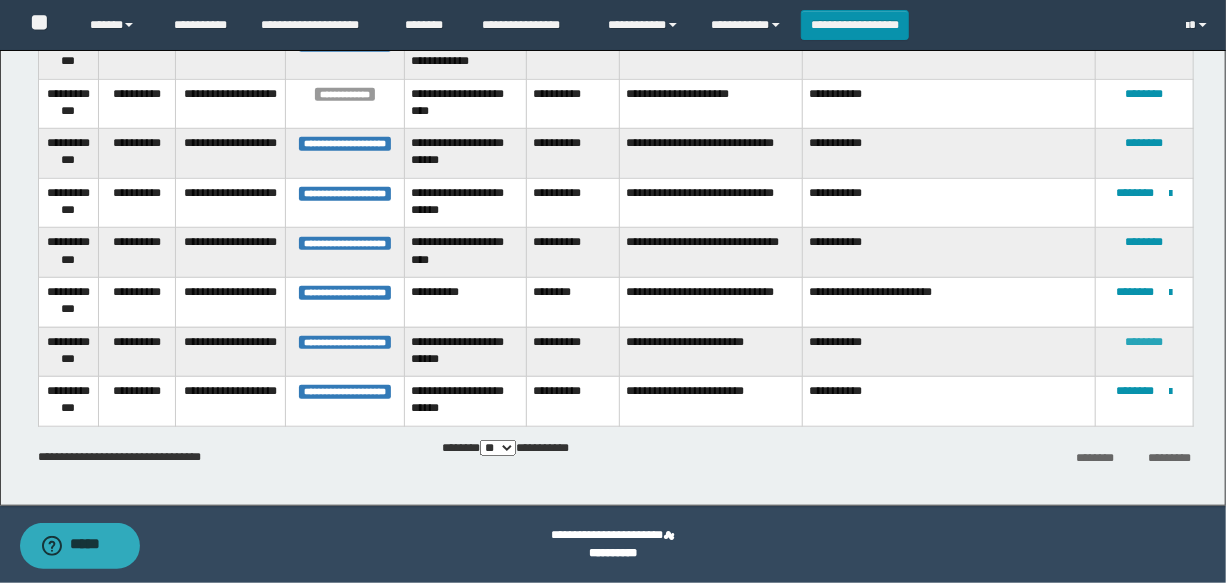 click on "********" at bounding box center [1144, 342] 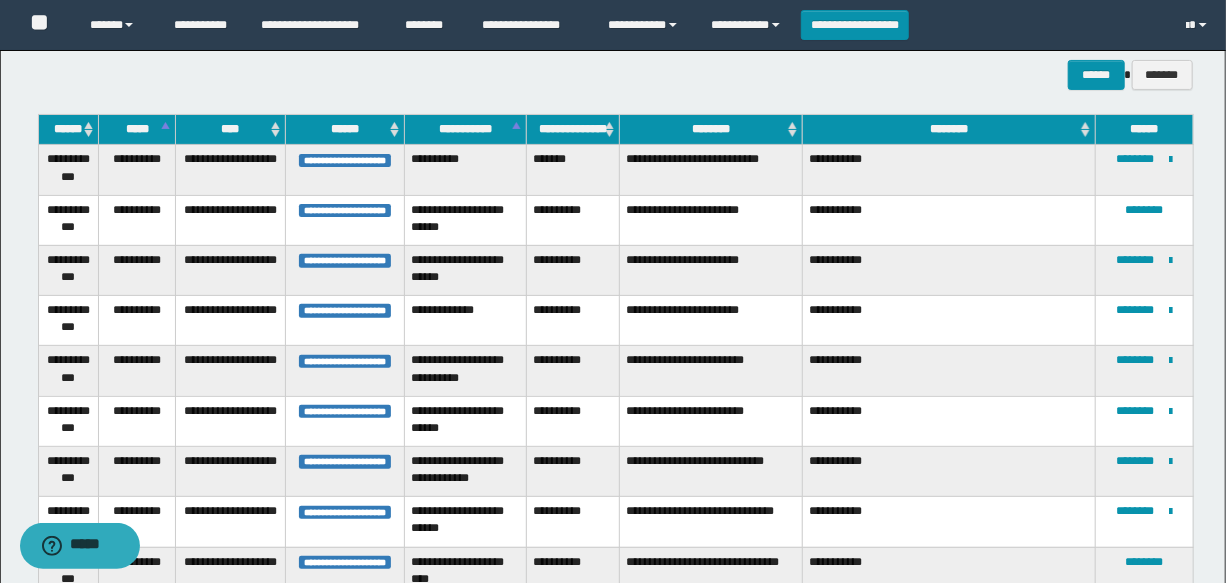 scroll, scrollTop: 363, scrollLeft: 0, axis: vertical 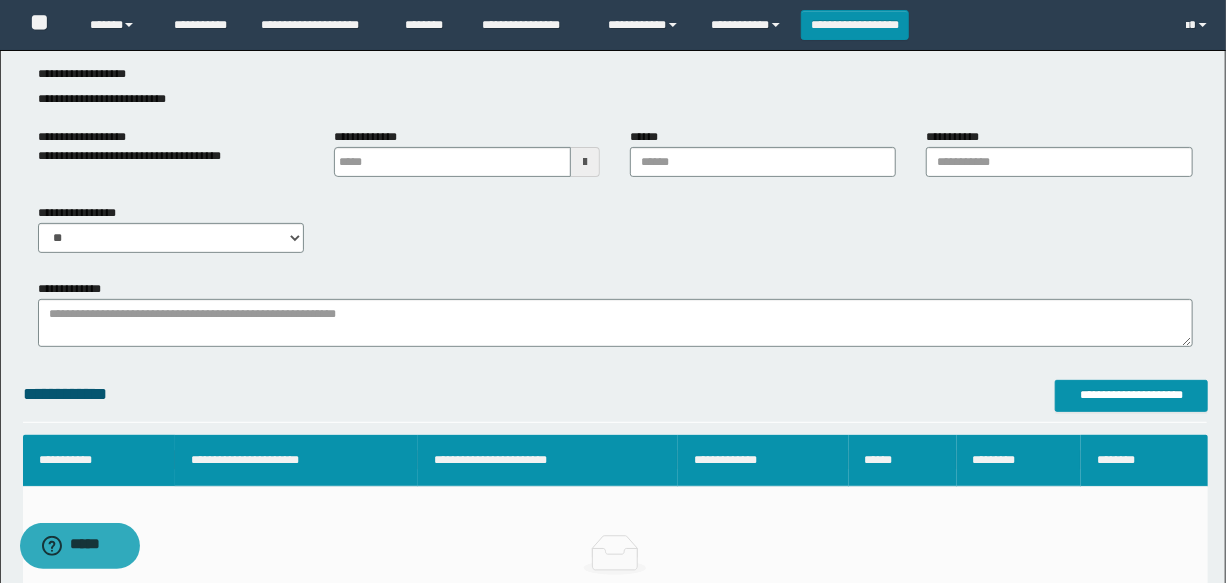 click on "**********" at bounding box center (615, 313) 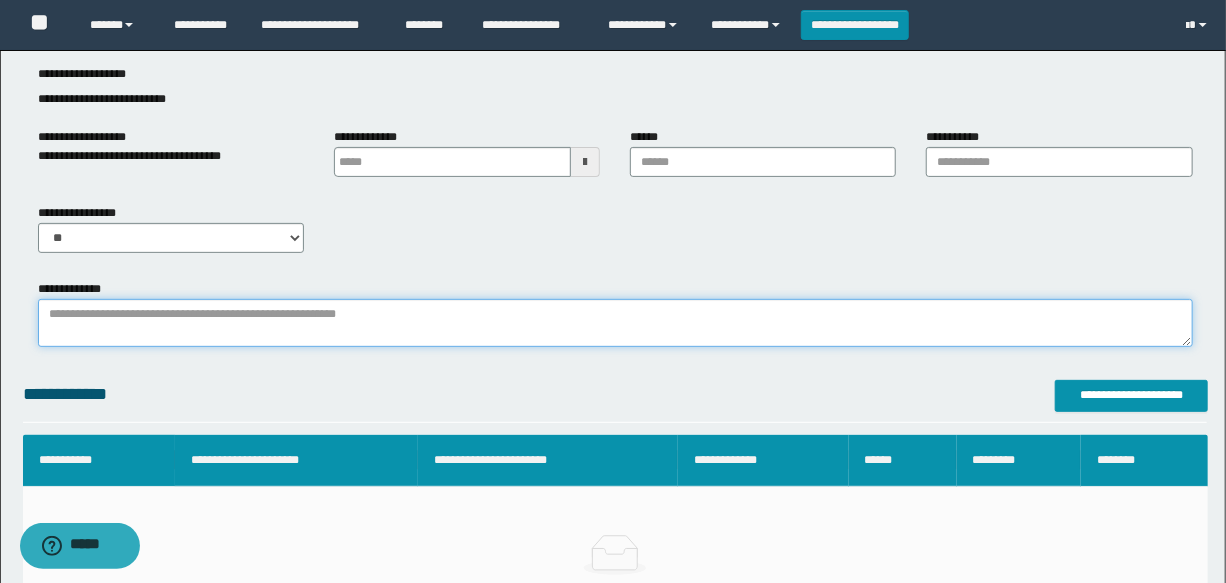 click on "**********" at bounding box center [615, 323] 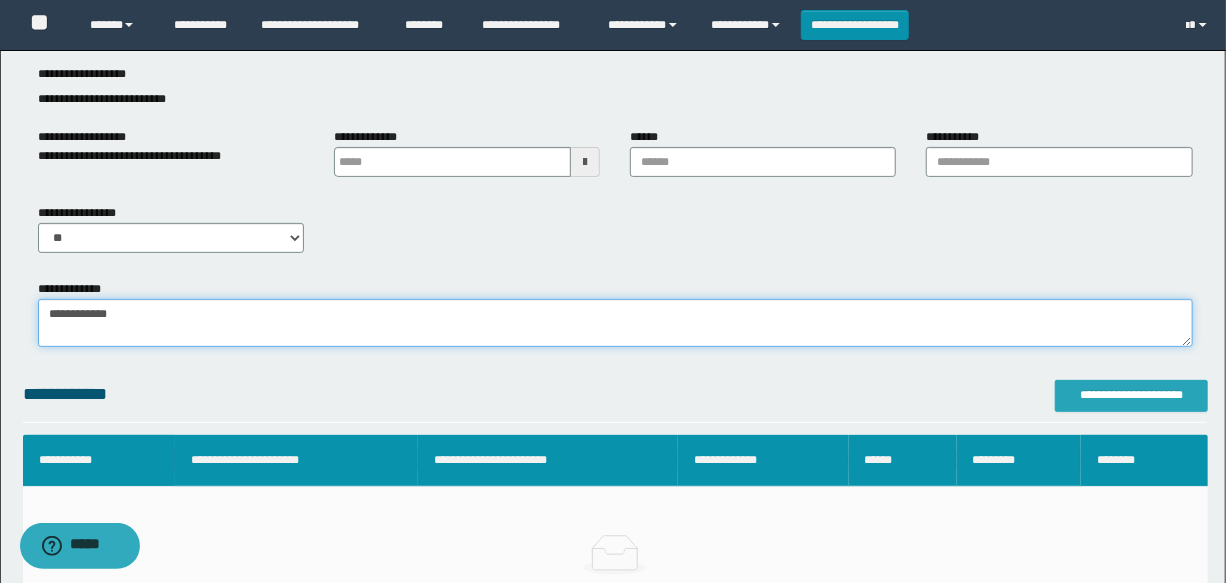 type on "**********" 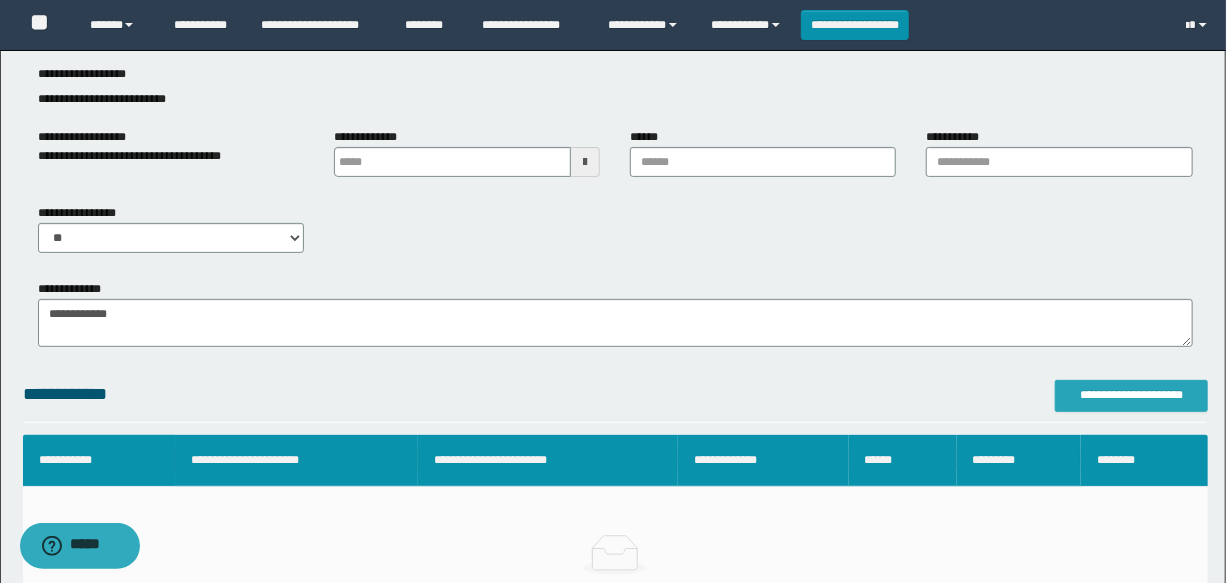 click on "**********" at bounding box center (1131, 395) 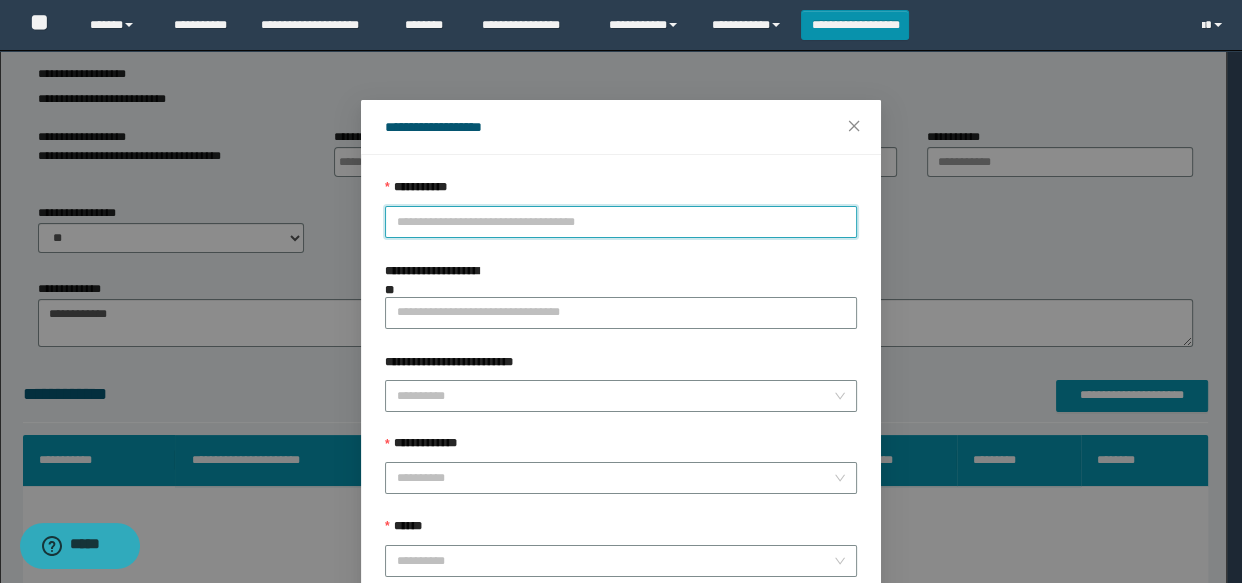 click on "**********" at bounding box center [621, 222] 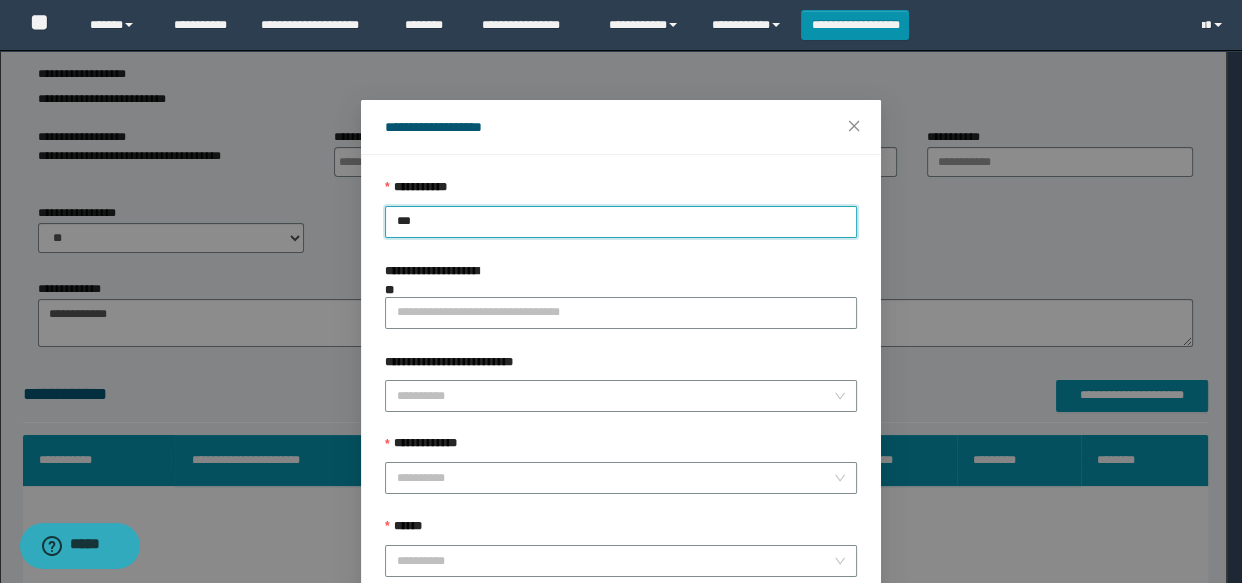 type on "****" 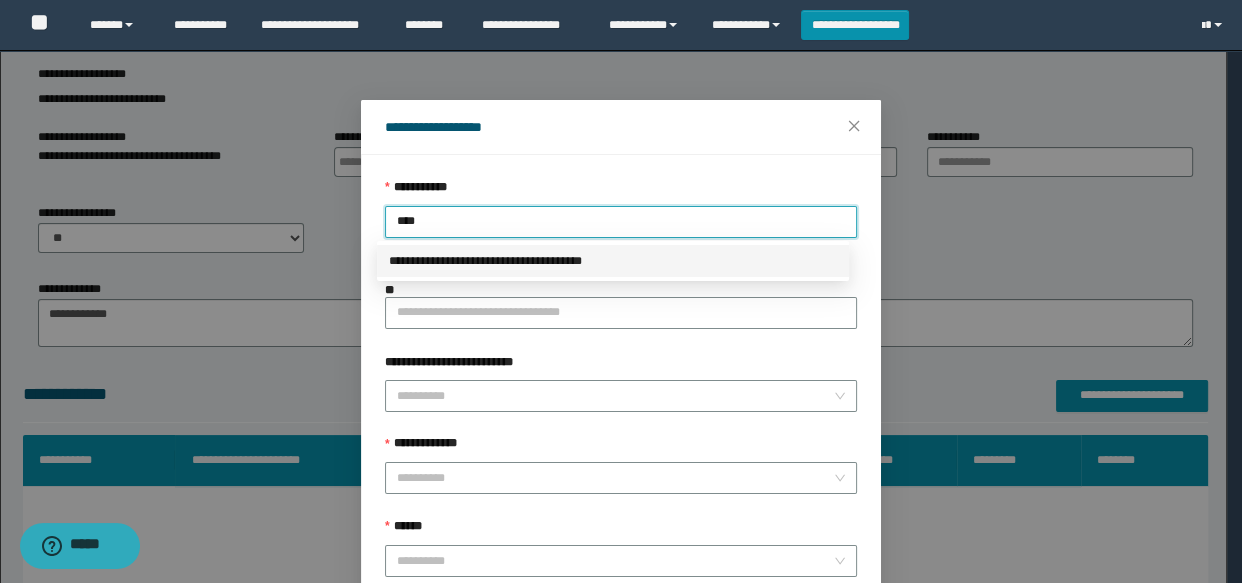click on "**********" at bounding box center [613, 261] 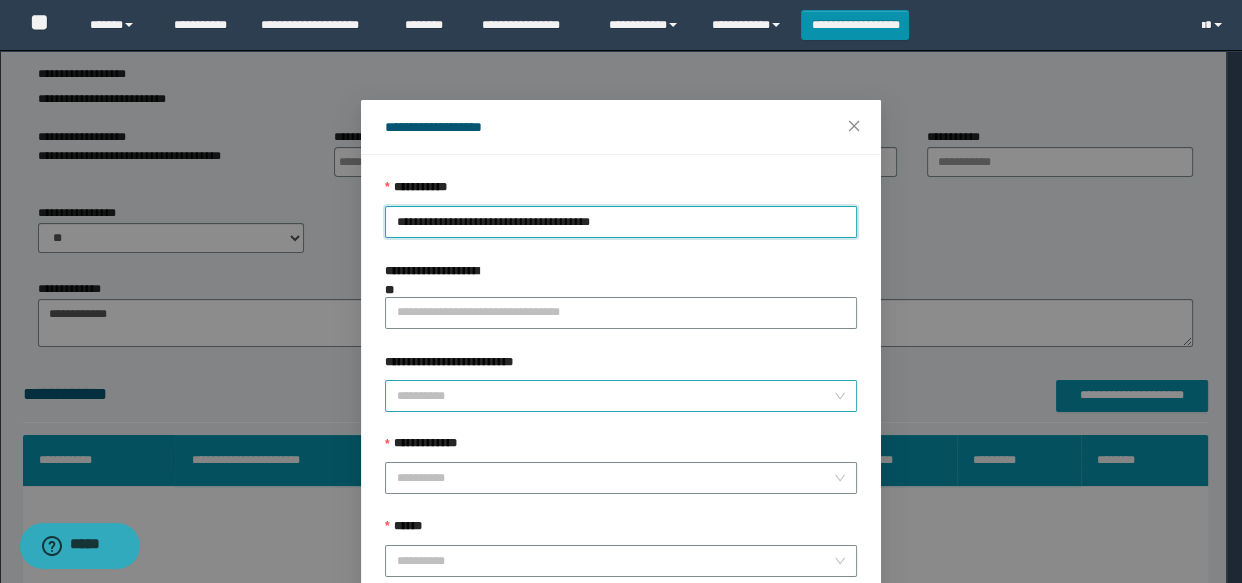 click on "**********" at bounding box center [615, 396] 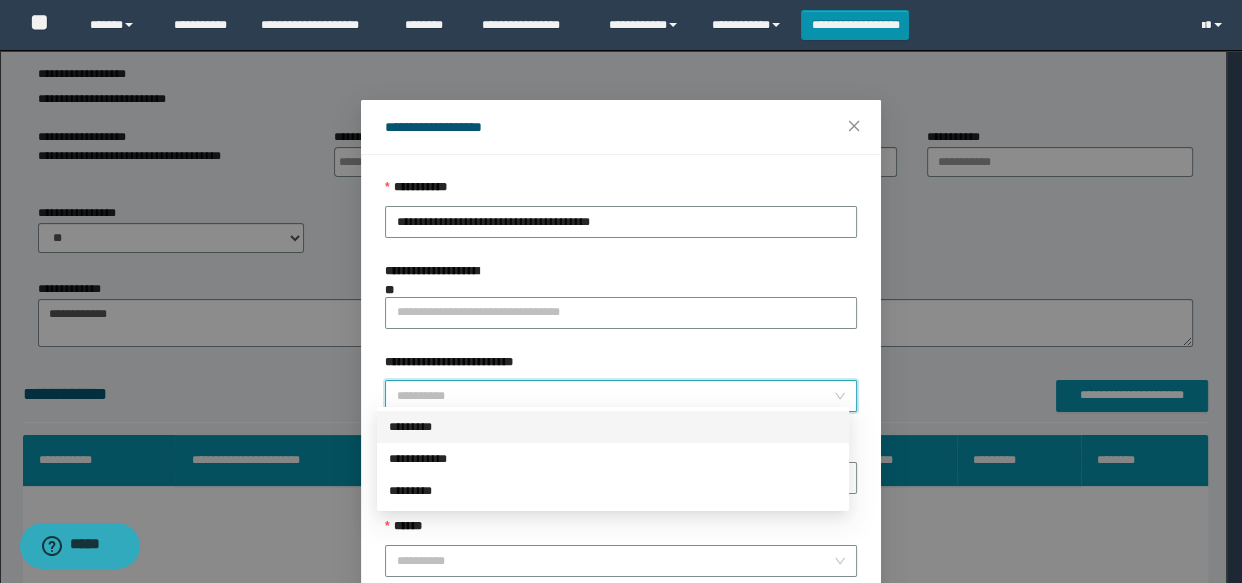 click on "*********" at bounding box center (613, 427) 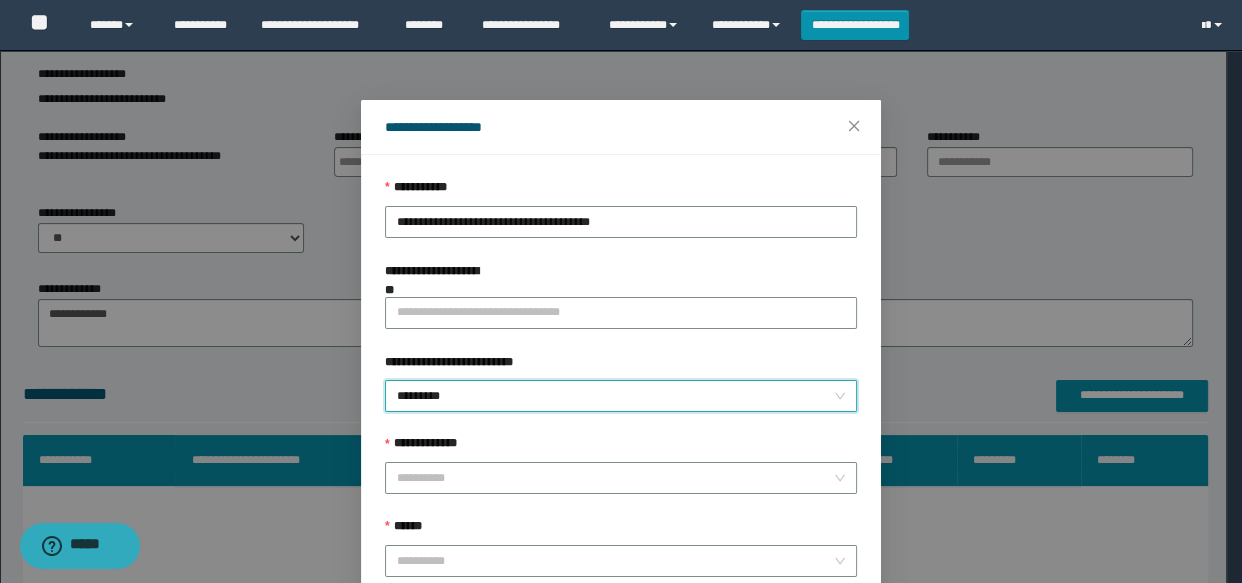 scroll, scrollTop: 168, scrollLeft: 0, axis: vertical 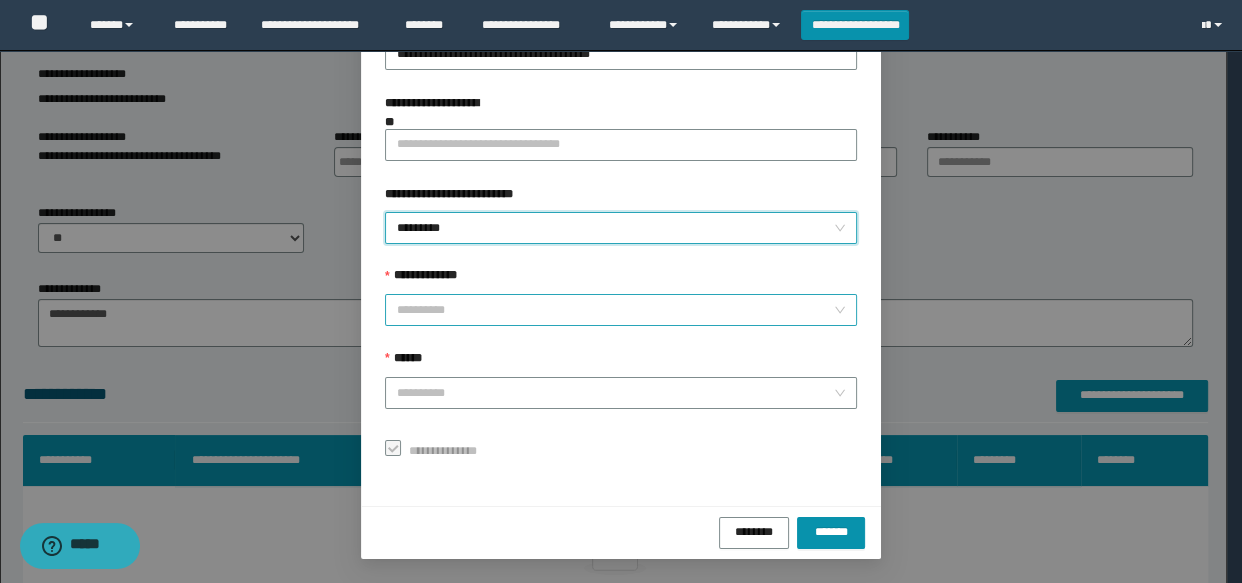 click on "**********" at bounding box center (615, 310) 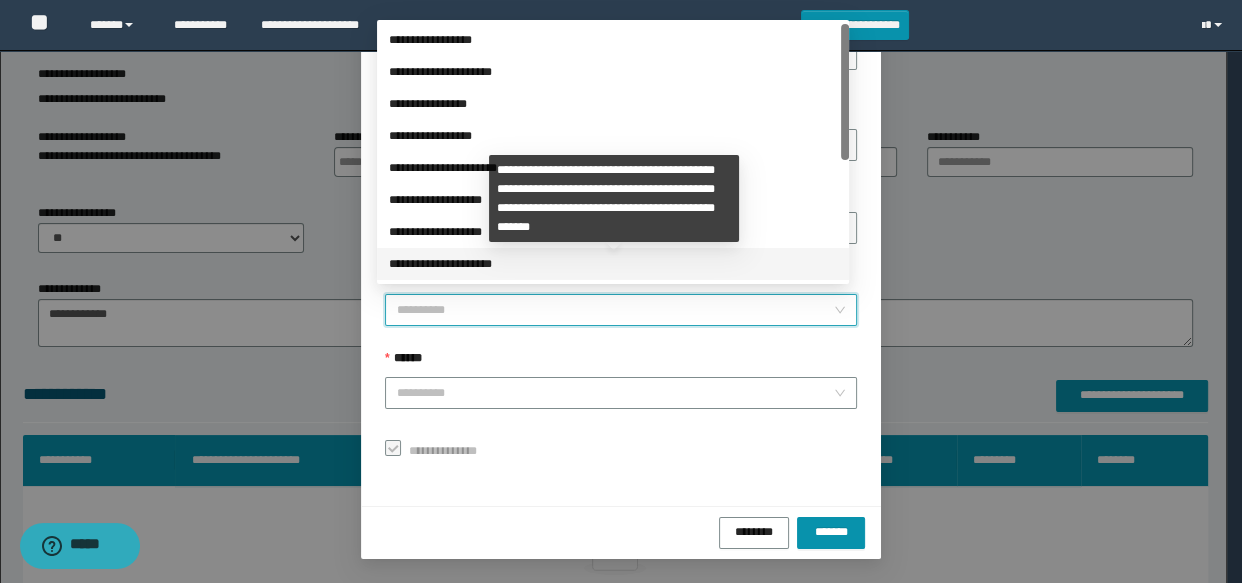 scroll, scrollTop: 223, scrollLeft: 0, axis: vertical 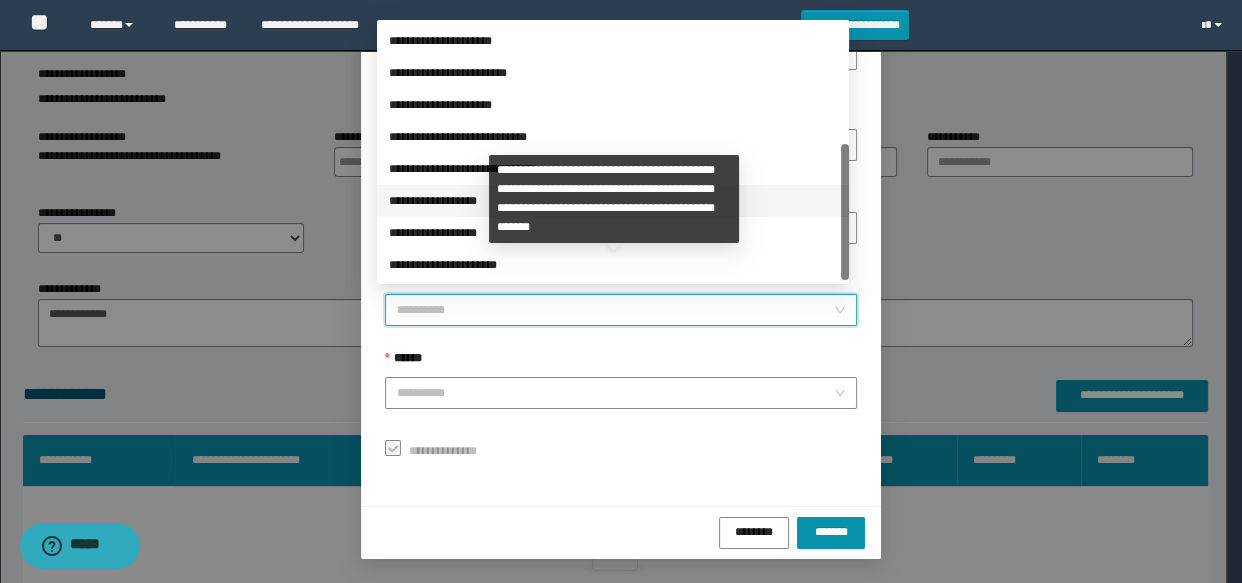 click on "**********" at bounding box center [613, 201] 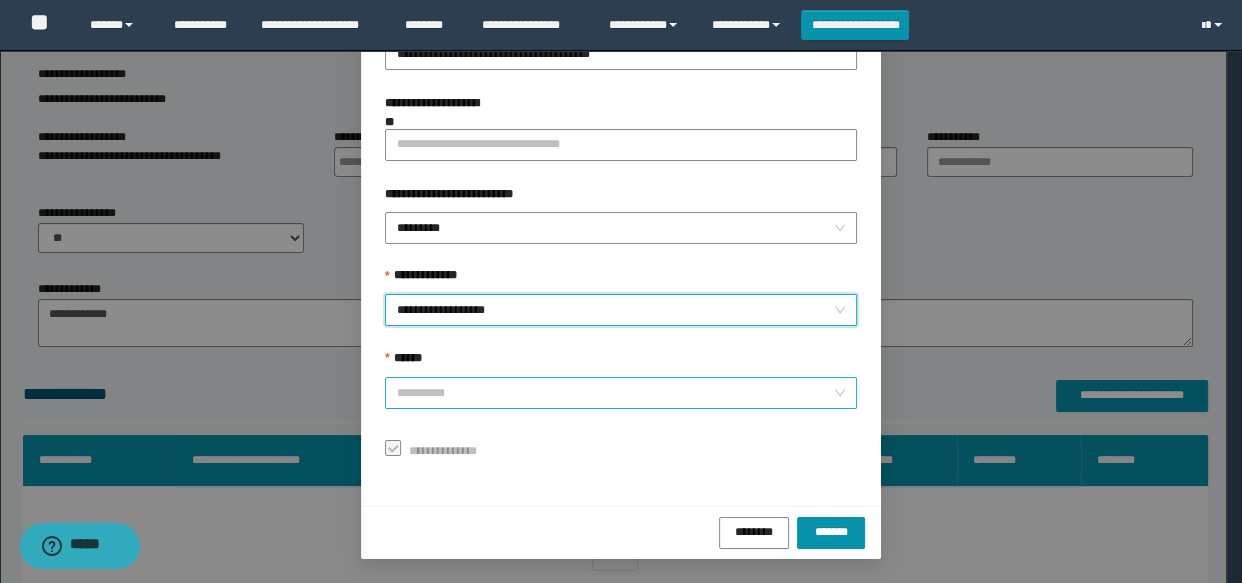 click on "******" at bounding box center [615, 393] 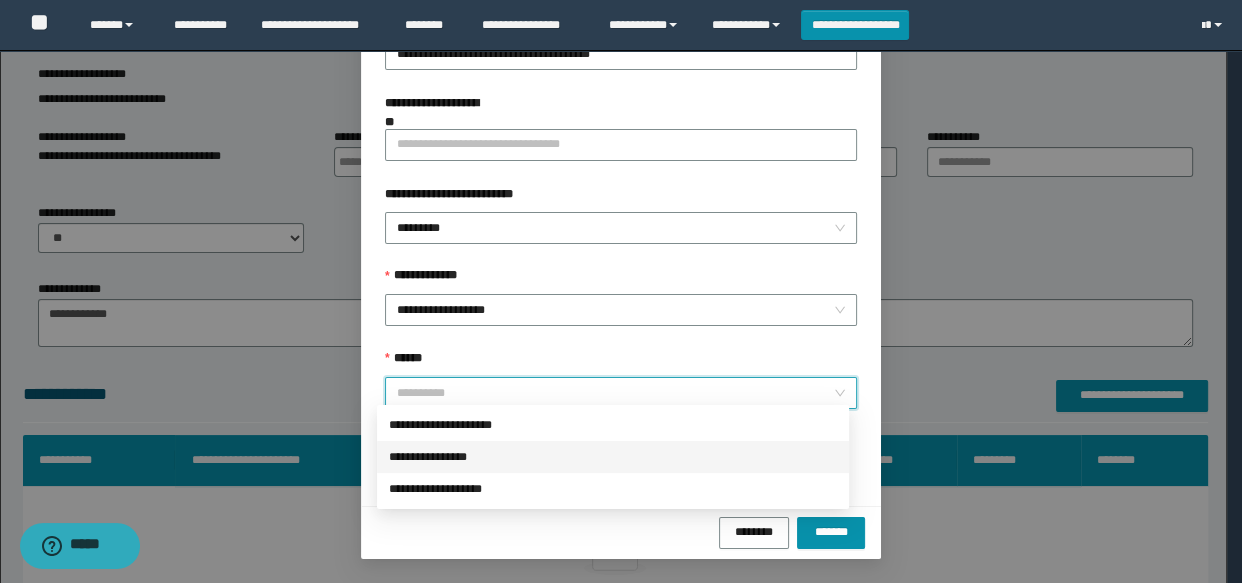 click on "**********" at bounding box center [613, 457] 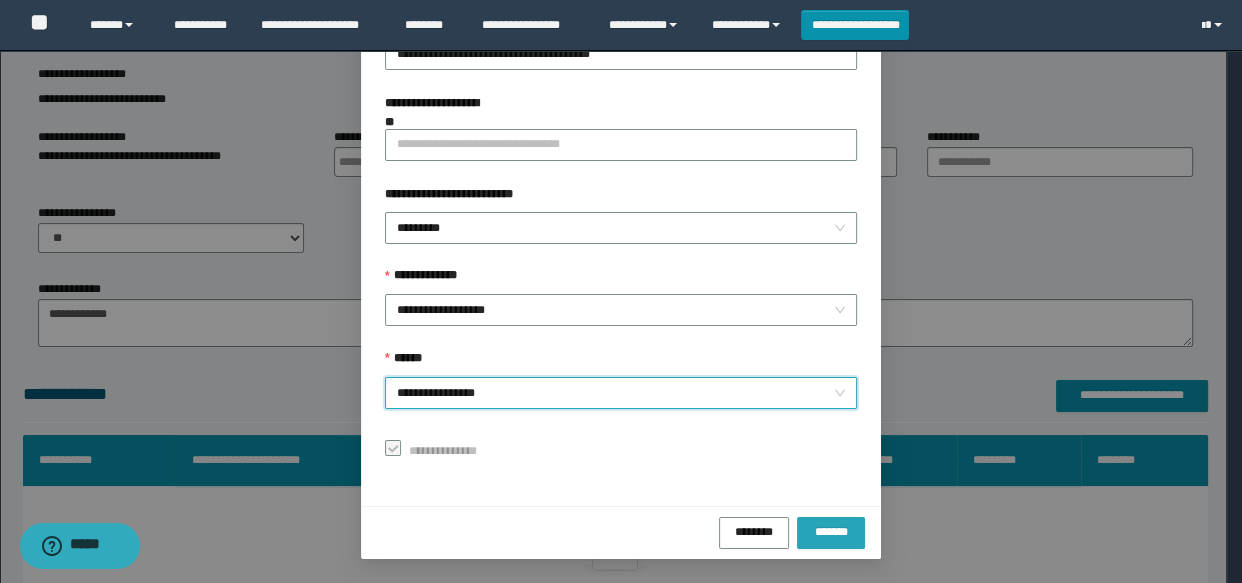 click on "*******" at bounding box center (831, 531) 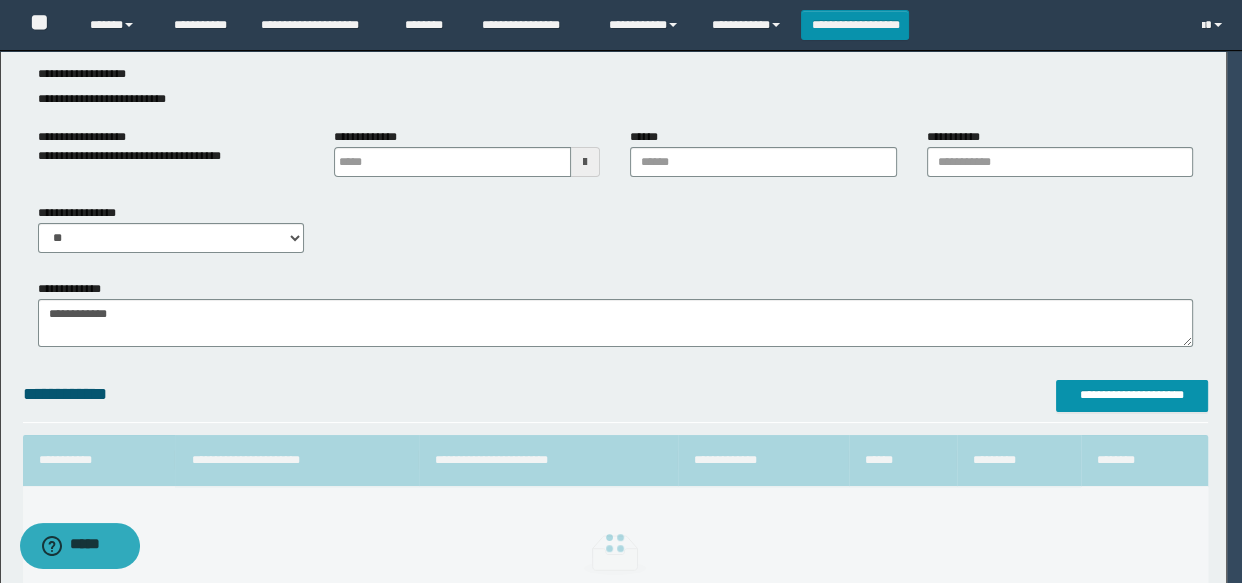 scroll, scrollTop: 120, scrollLeft: 0, axis: vertical 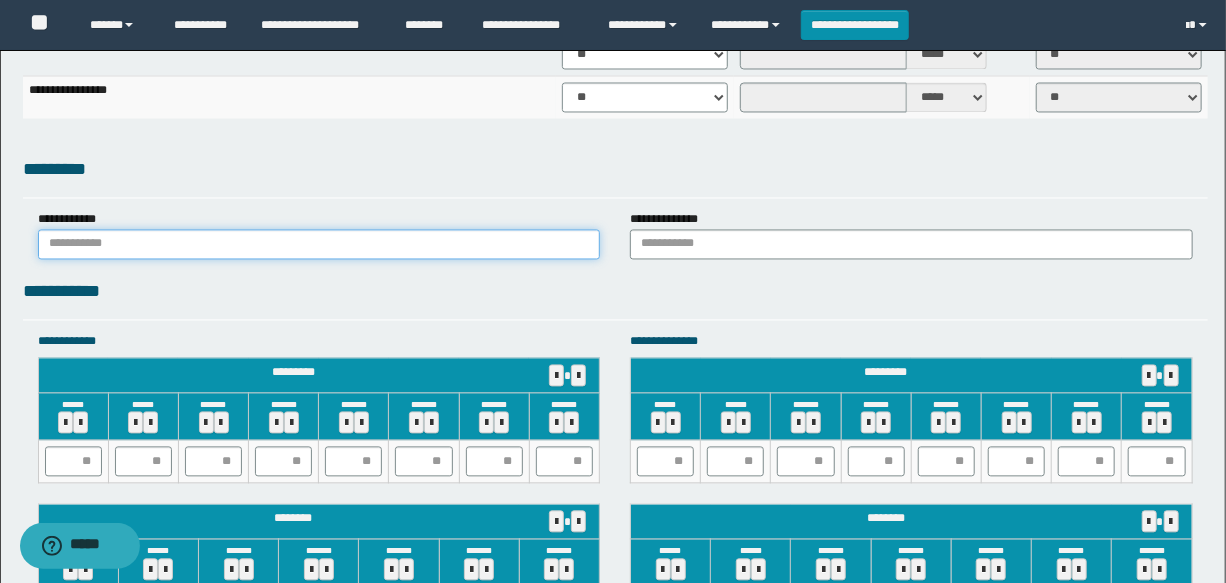 click at bounding box center (319, 245) 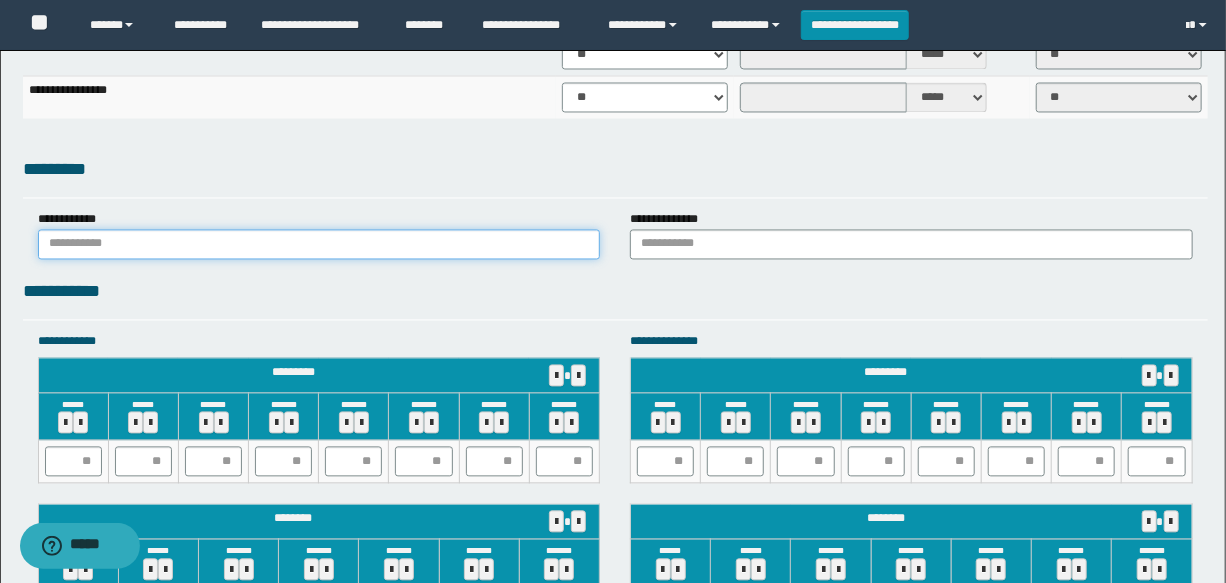 type on "******" 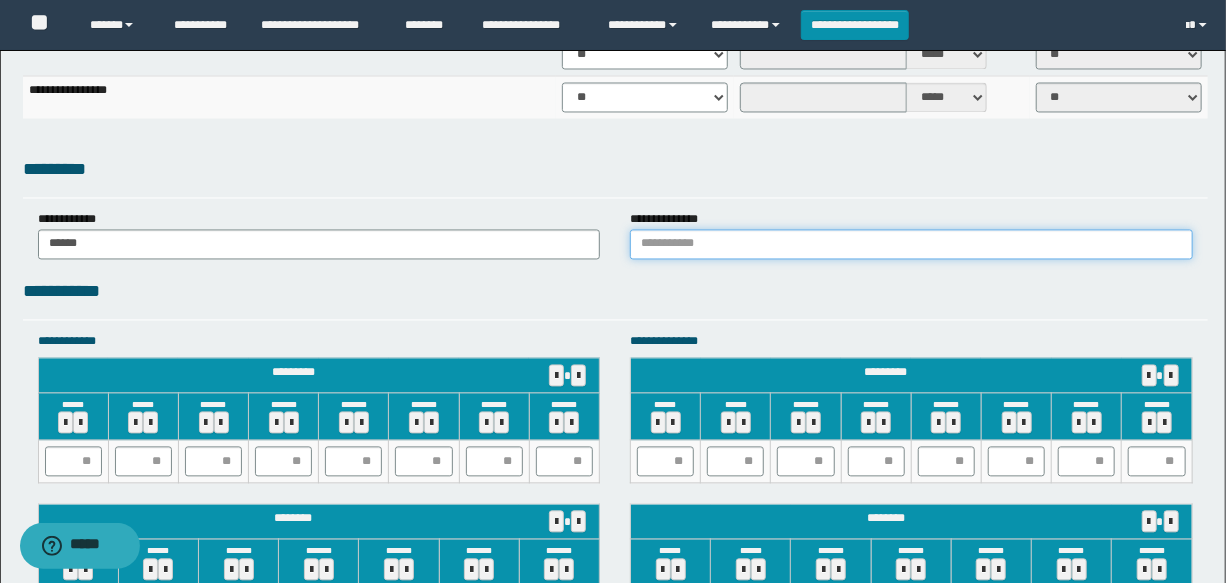 click at bounding box center [911, 245] 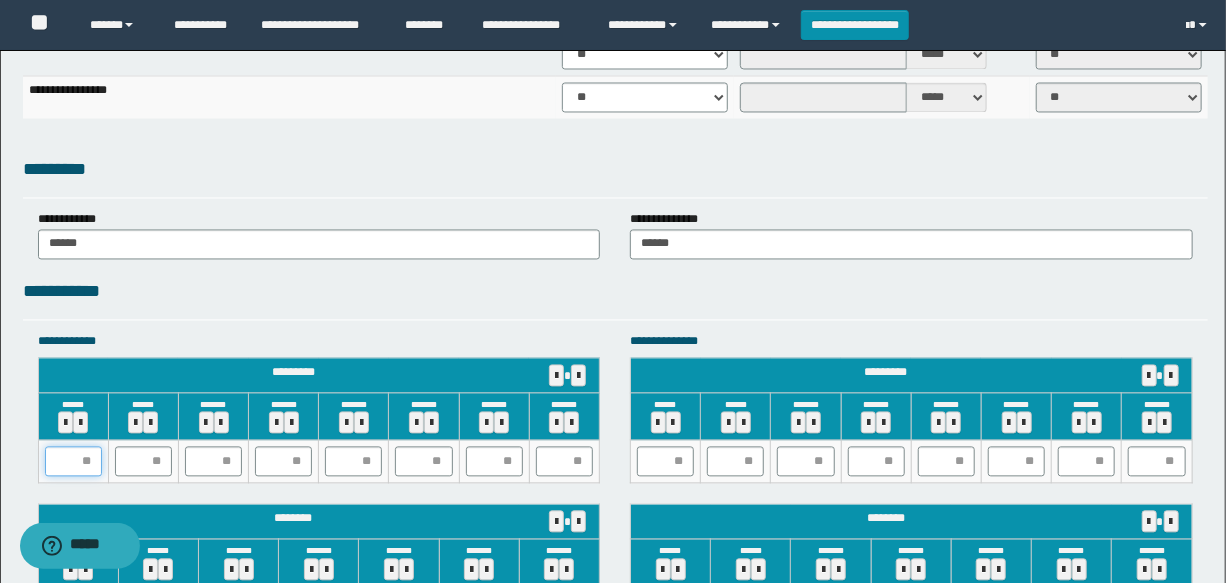 click at bounding box center (73, 462) 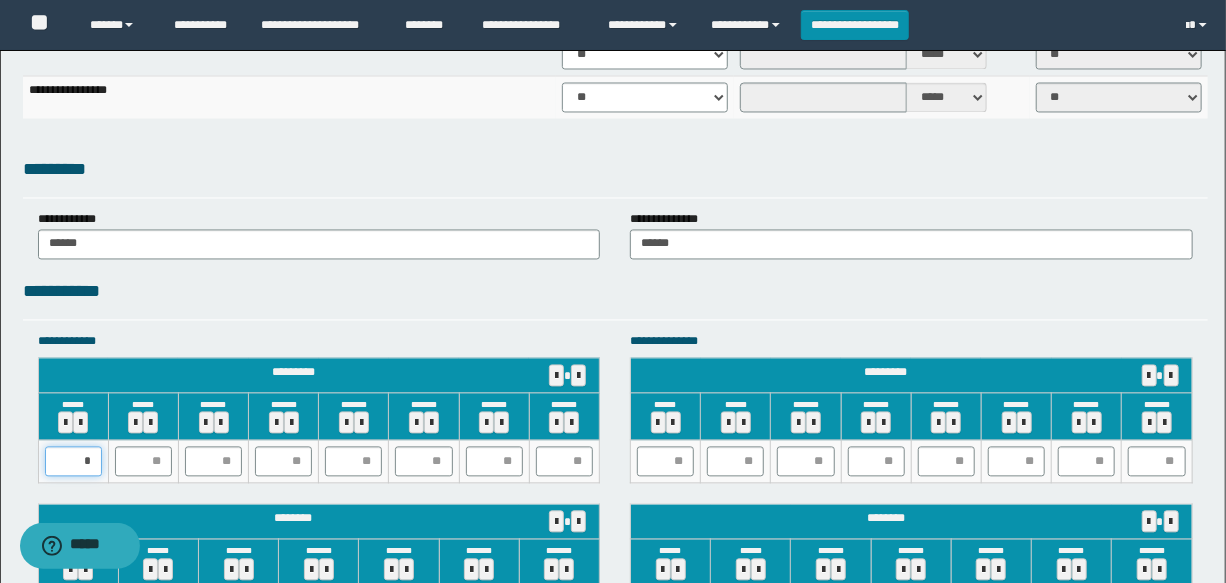 type on "**" 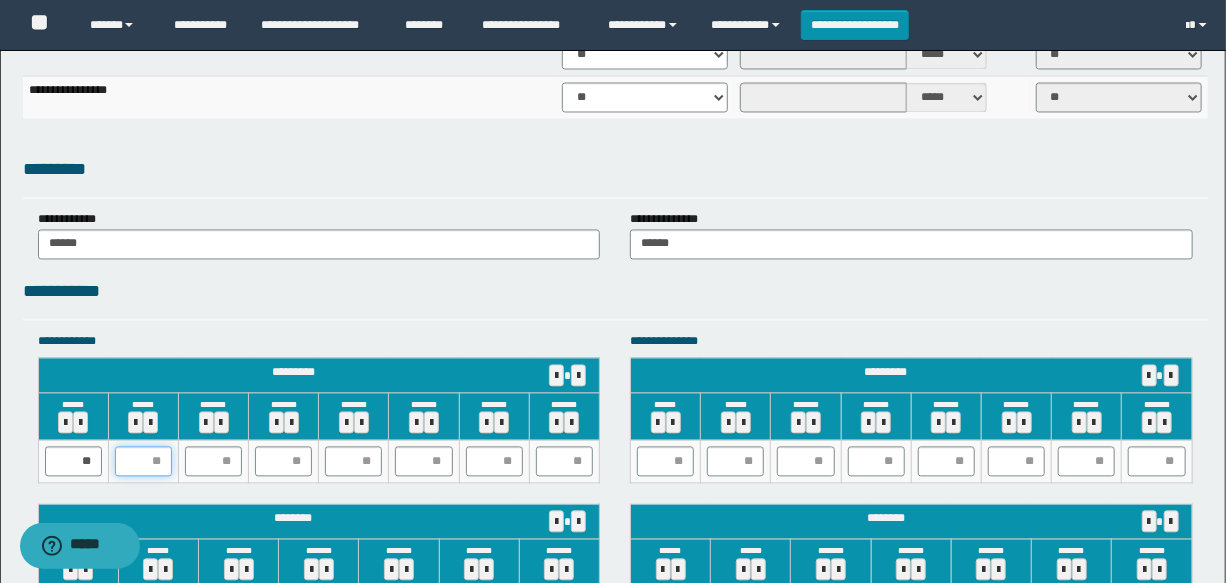 click at bounding box center [143, 462] 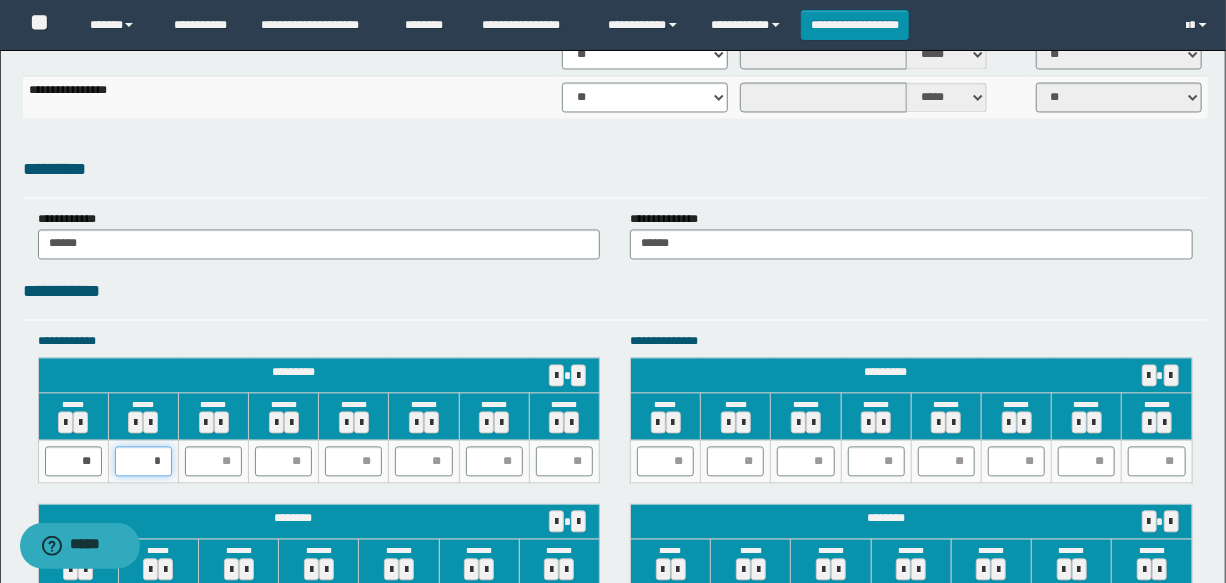 type on "**" 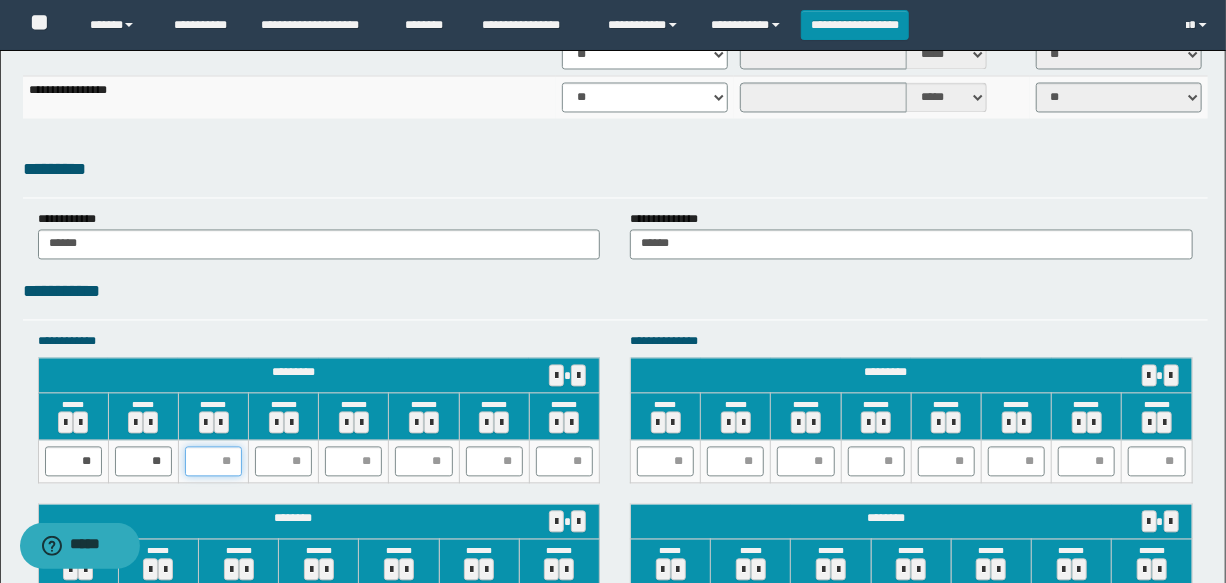 click at bounding box center [213, 462] 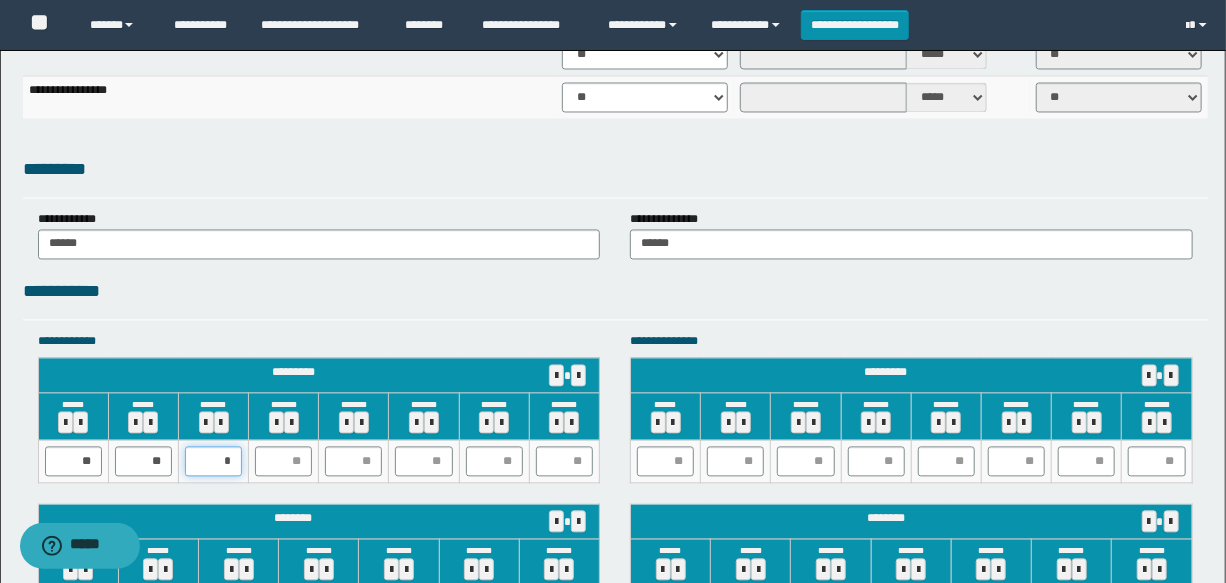 type on "**" 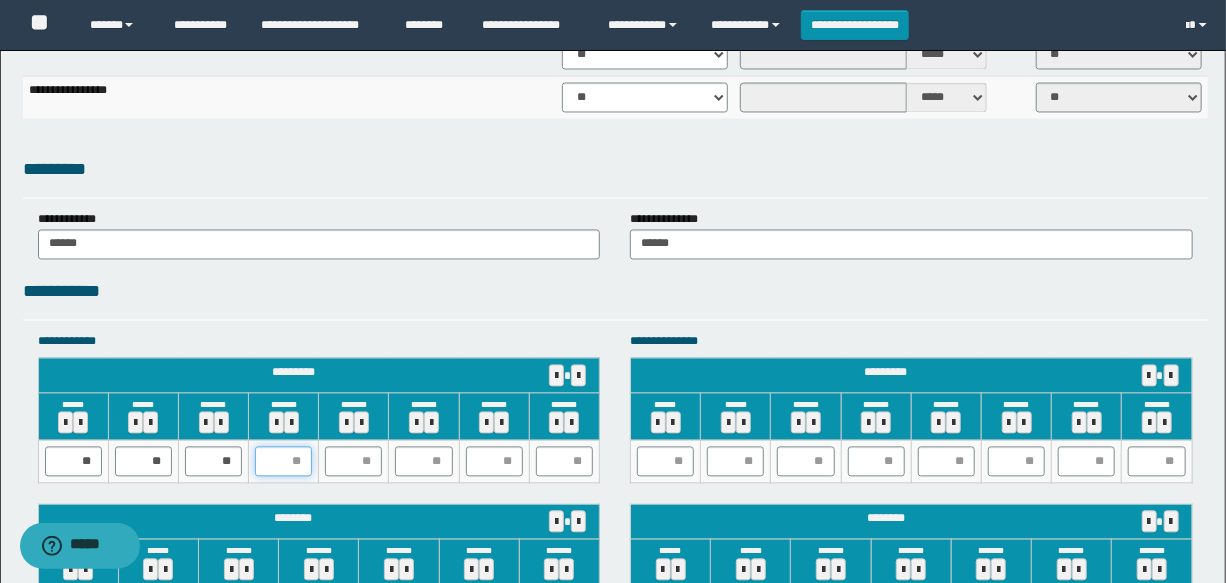 click at bounding box center (283, 462) 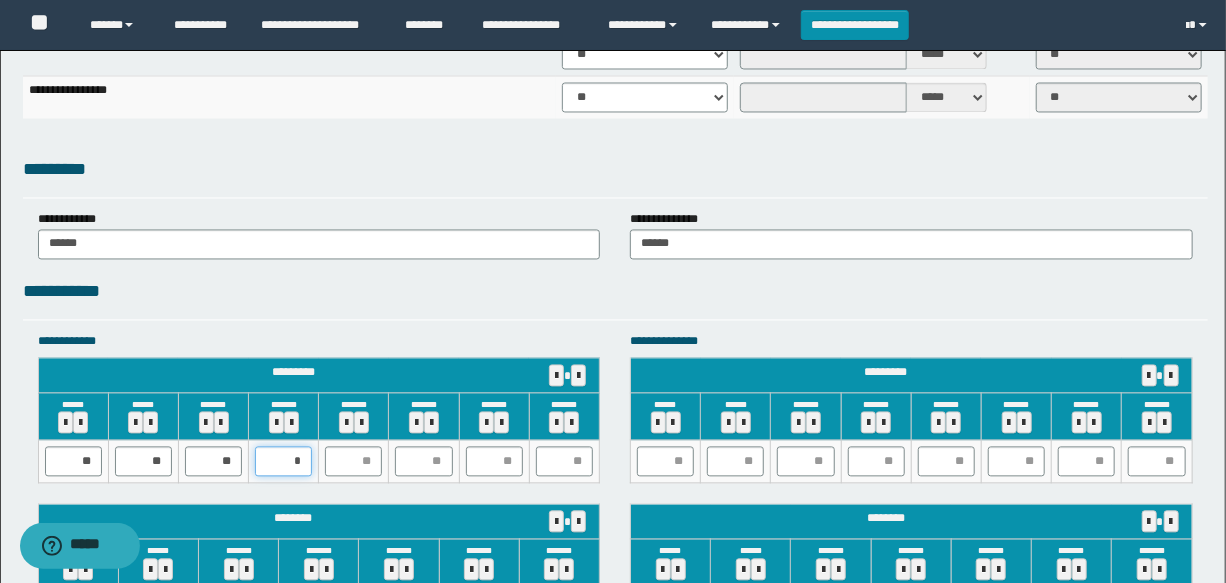 type on "**" 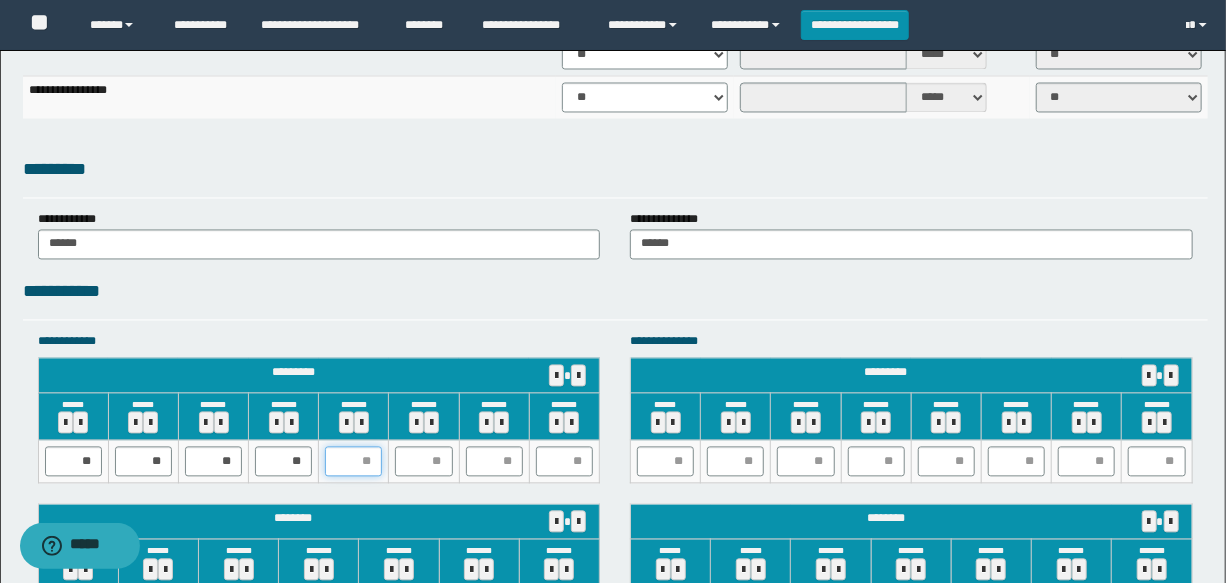 click at bounding box center [353, 462] 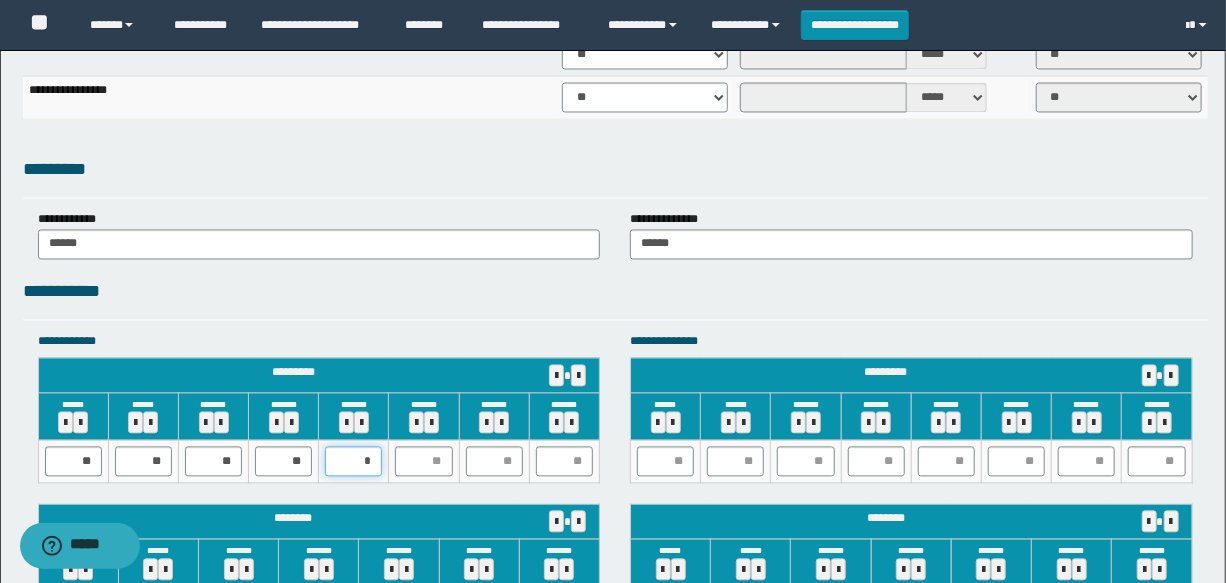 type on "**" 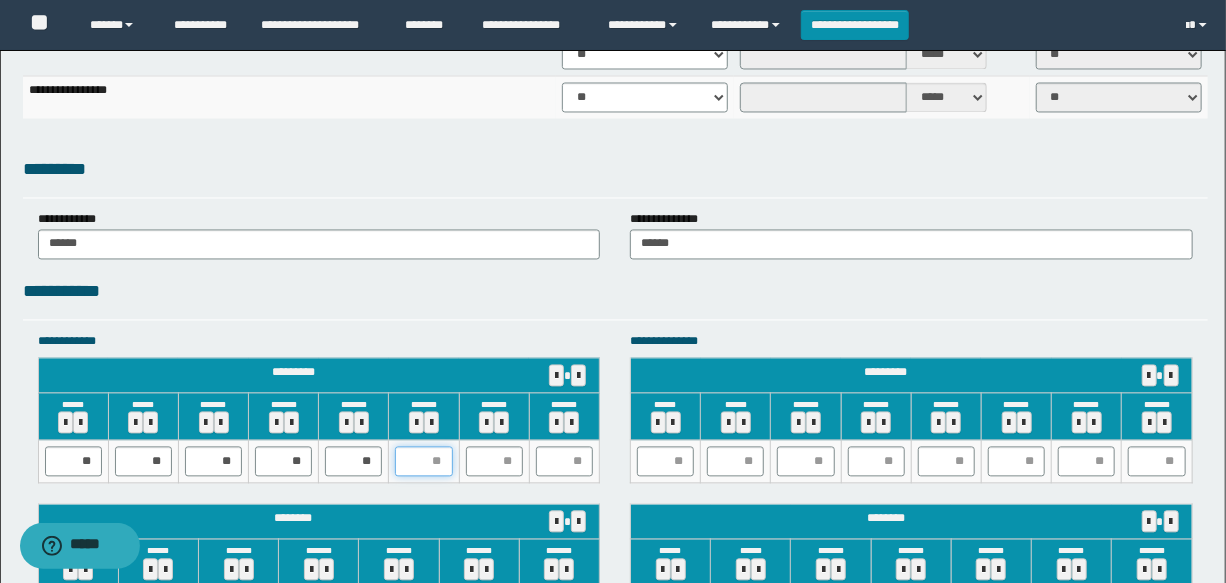 click at bounding box center (423, 462) 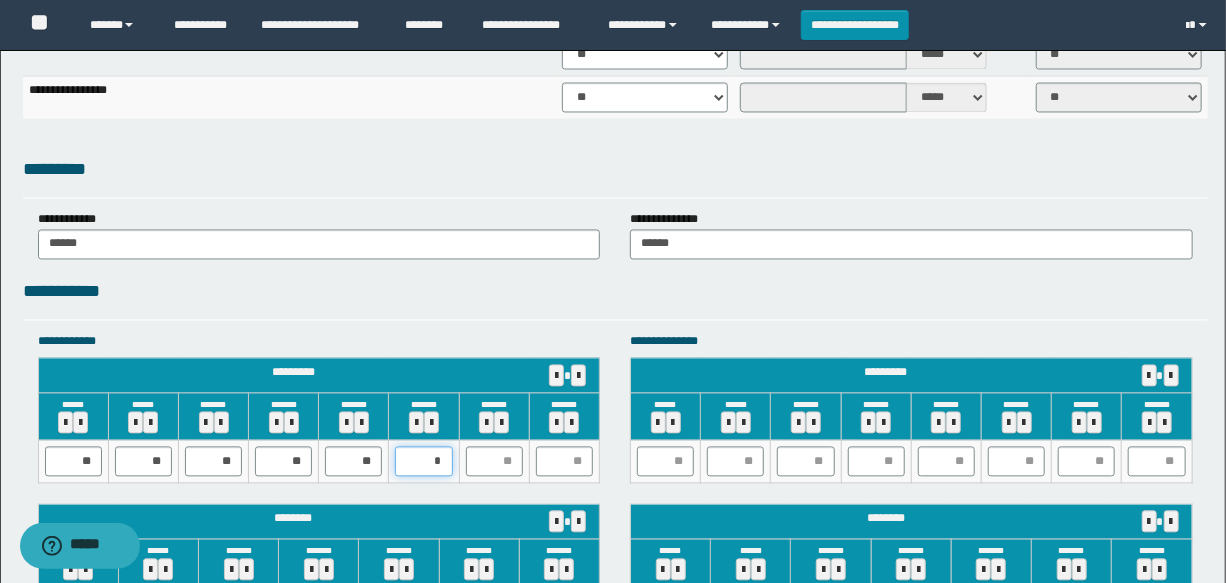 type on "**" 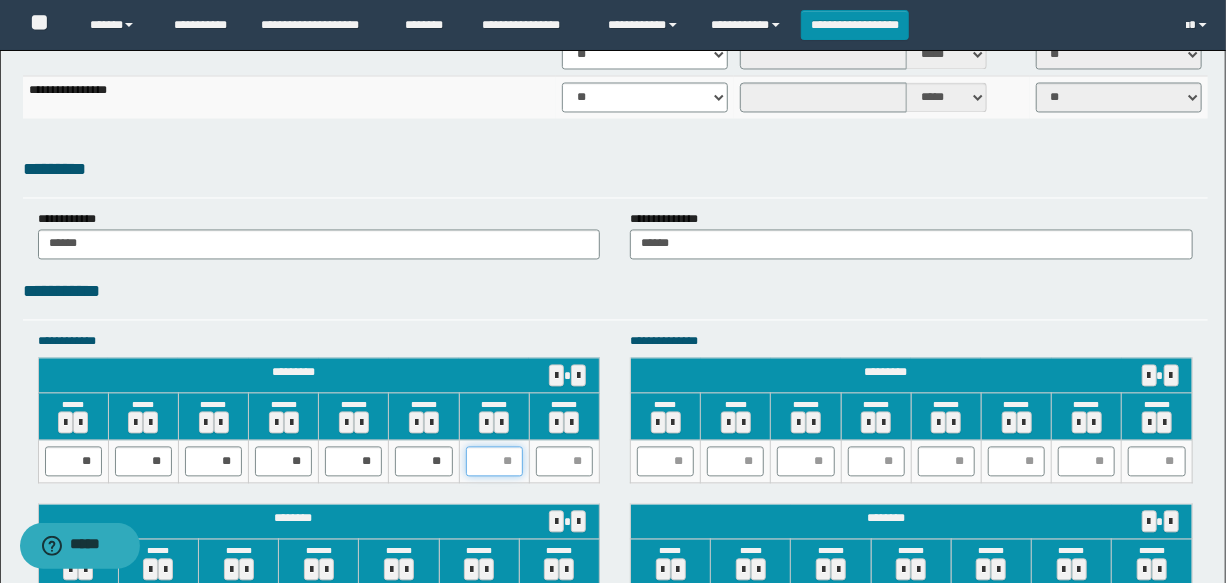 click at bounding box center (494, 462) 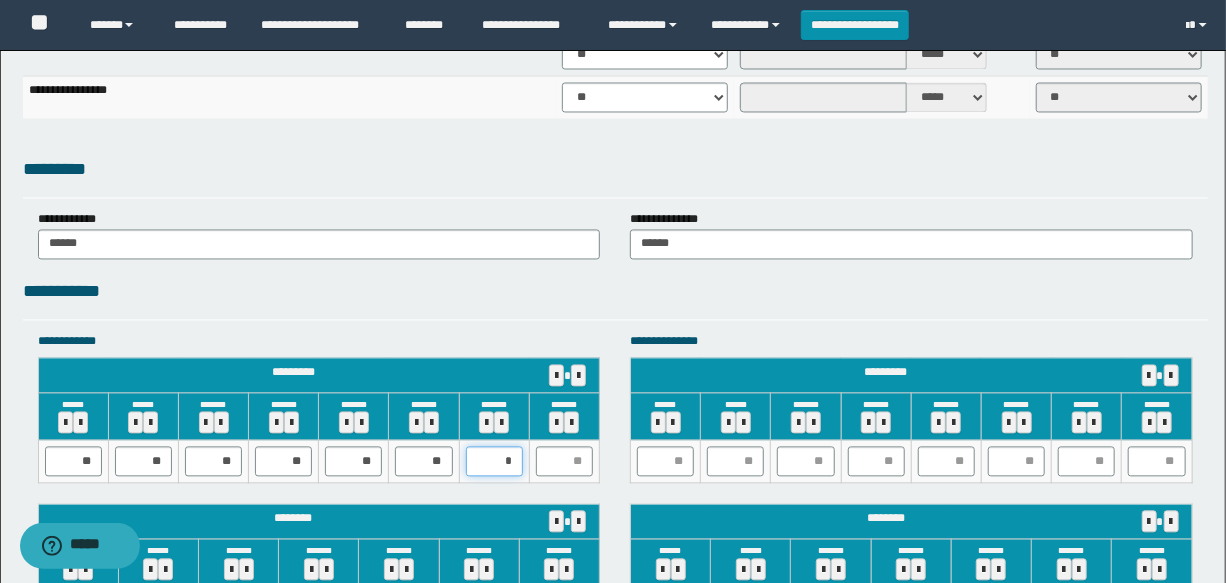type on "**" 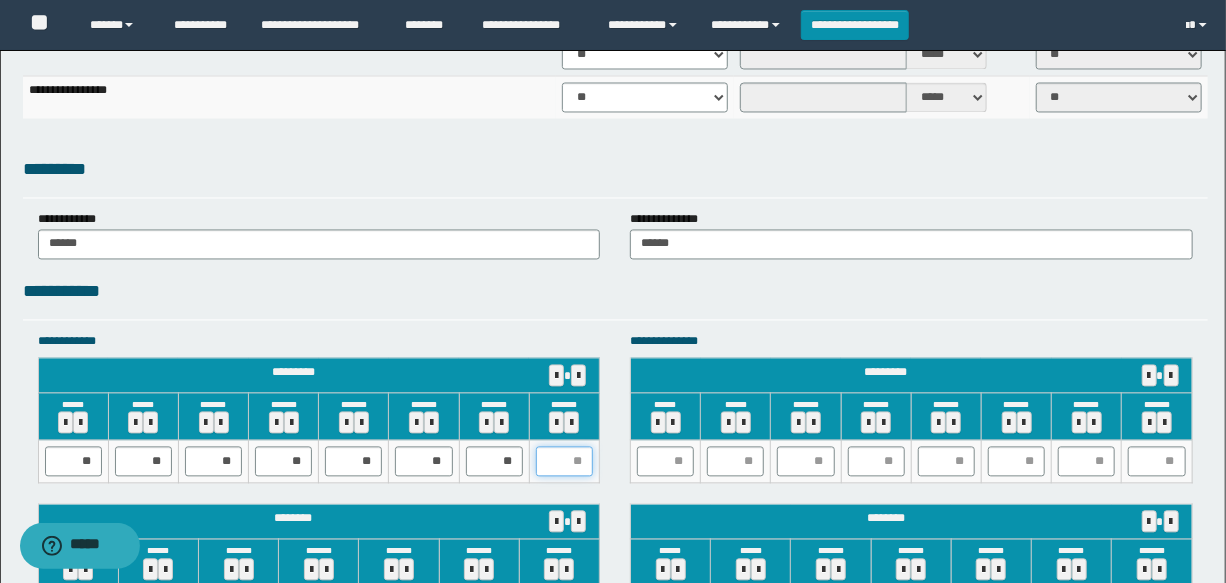 click at bounding box center [564, 462] 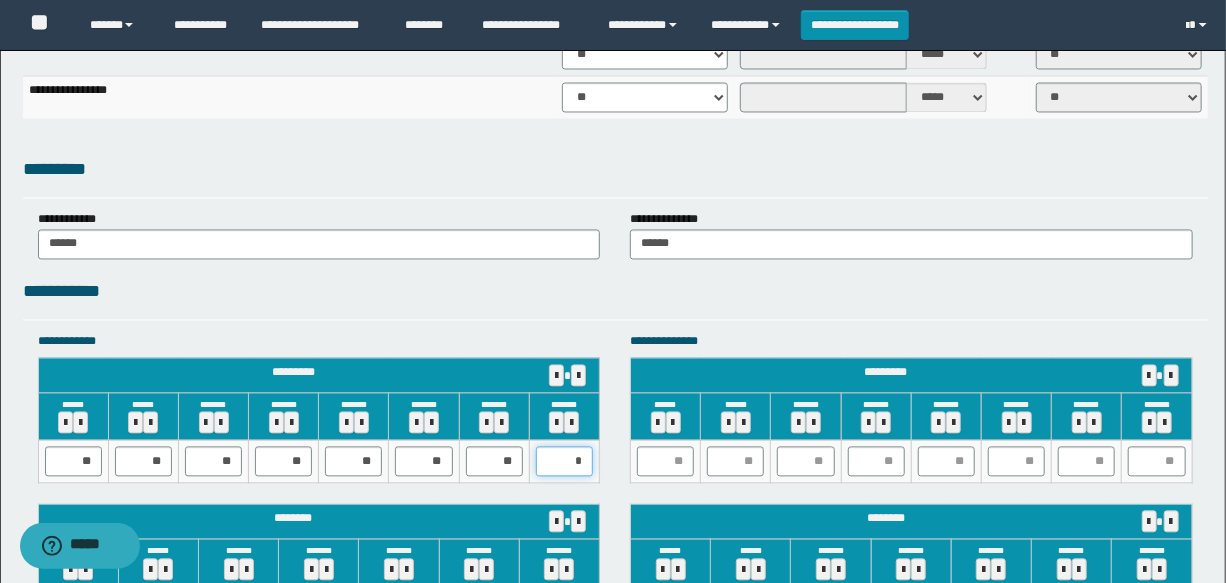 type on "**" 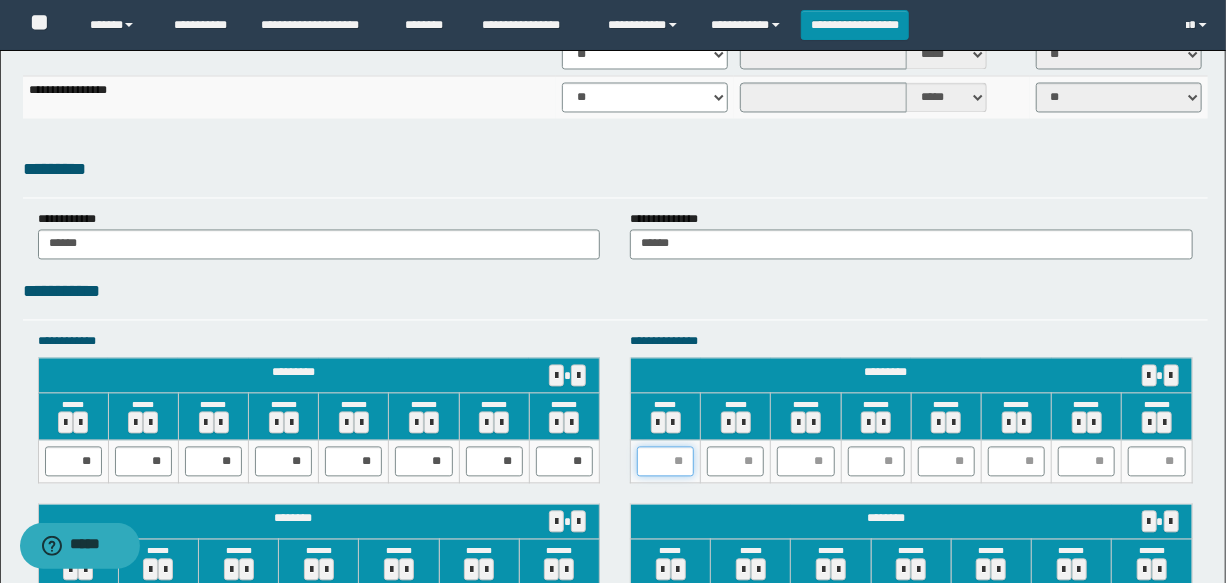 click at bounding box center (665, 462) 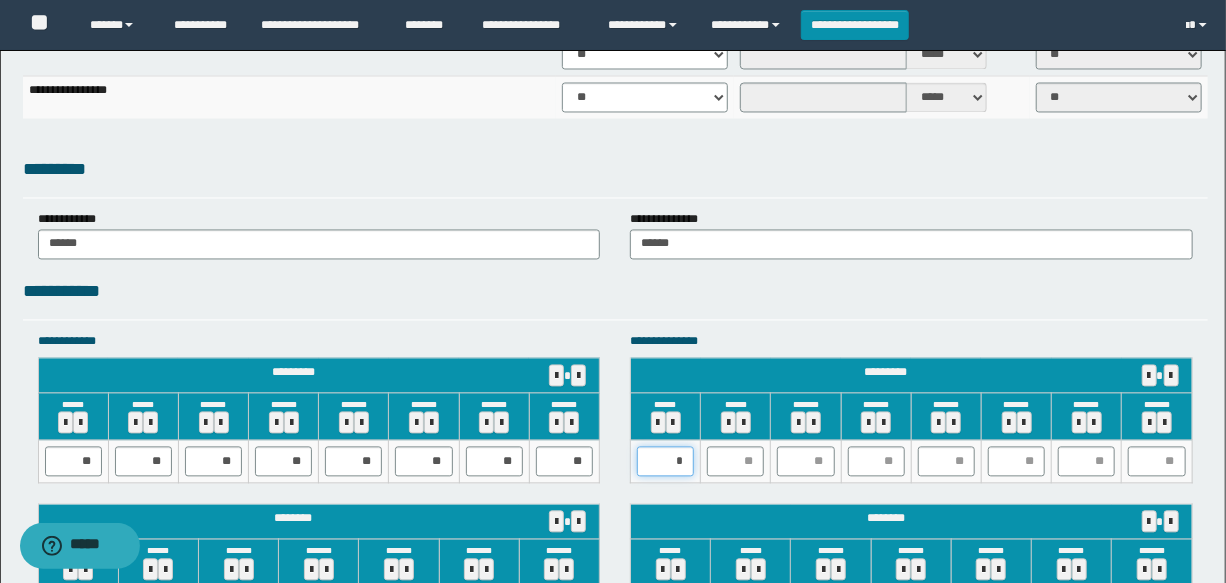 type on "**" 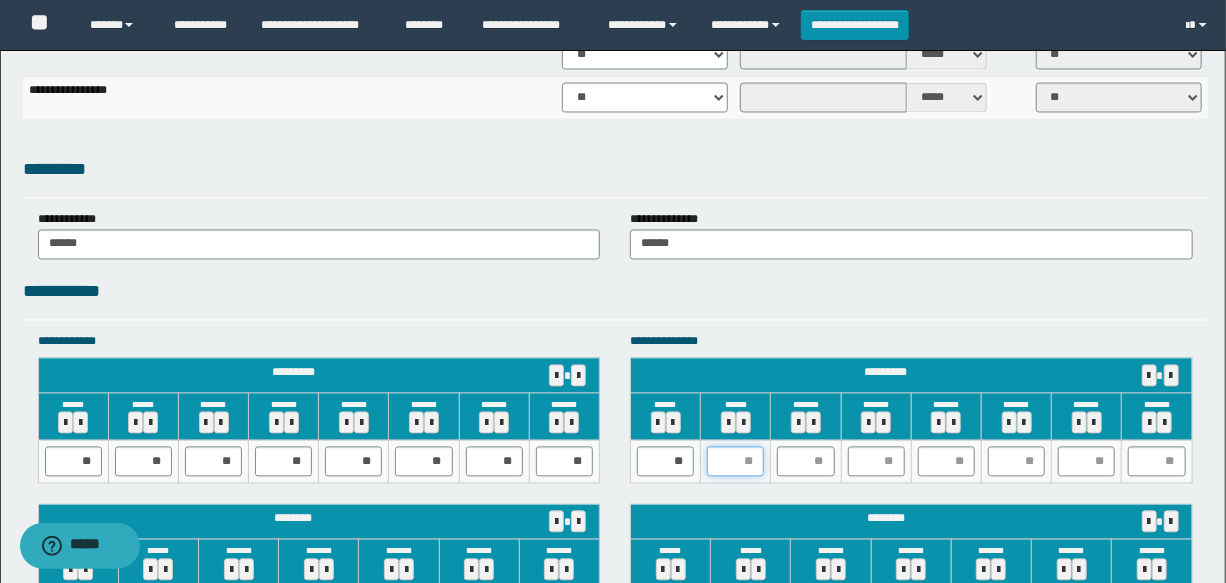 click at bounding box center (735, 462) 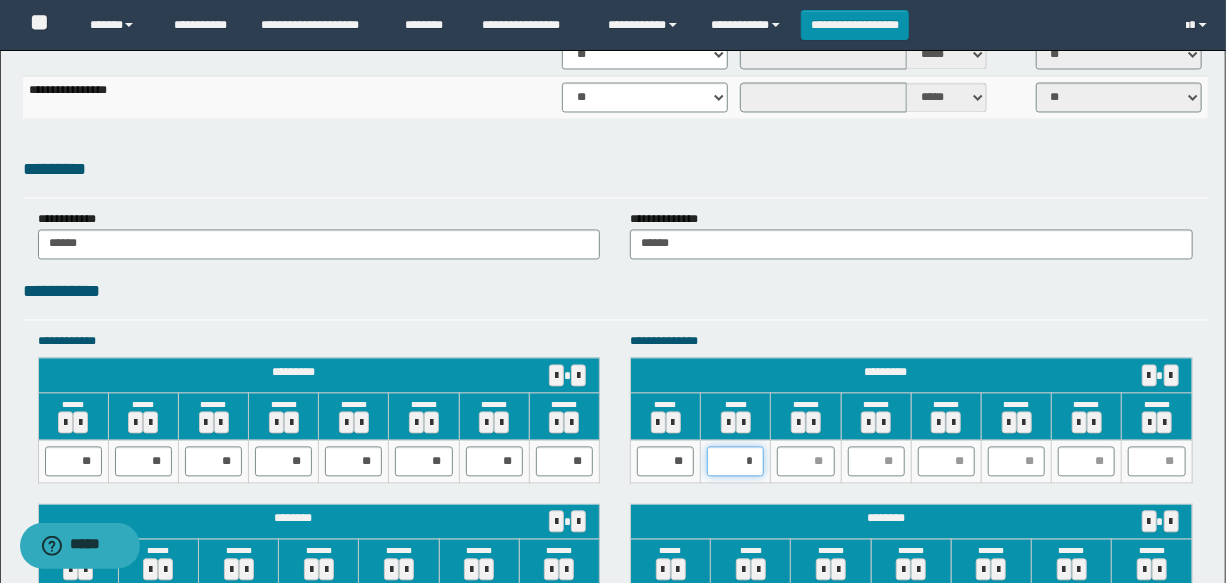 type on "**" 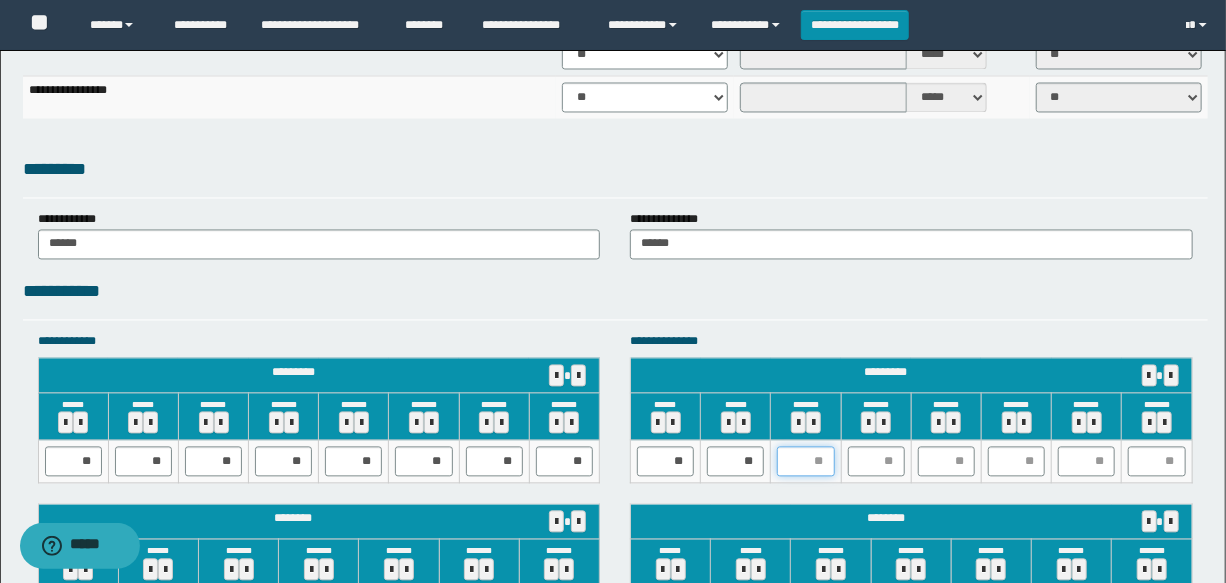 click at bounding box center [805, 462] 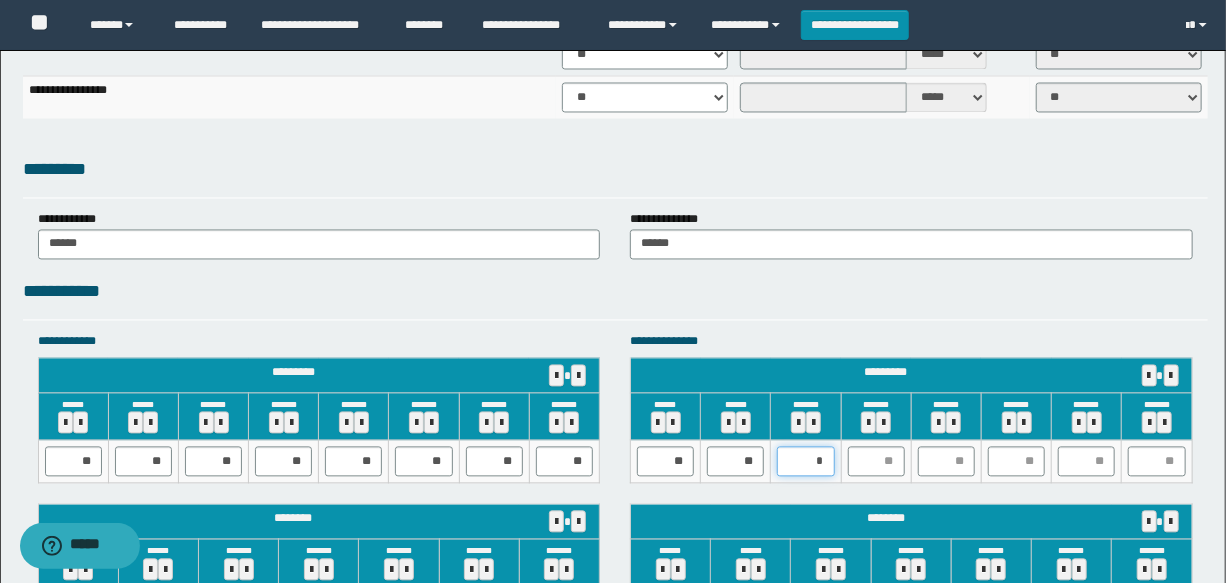 type on "**" 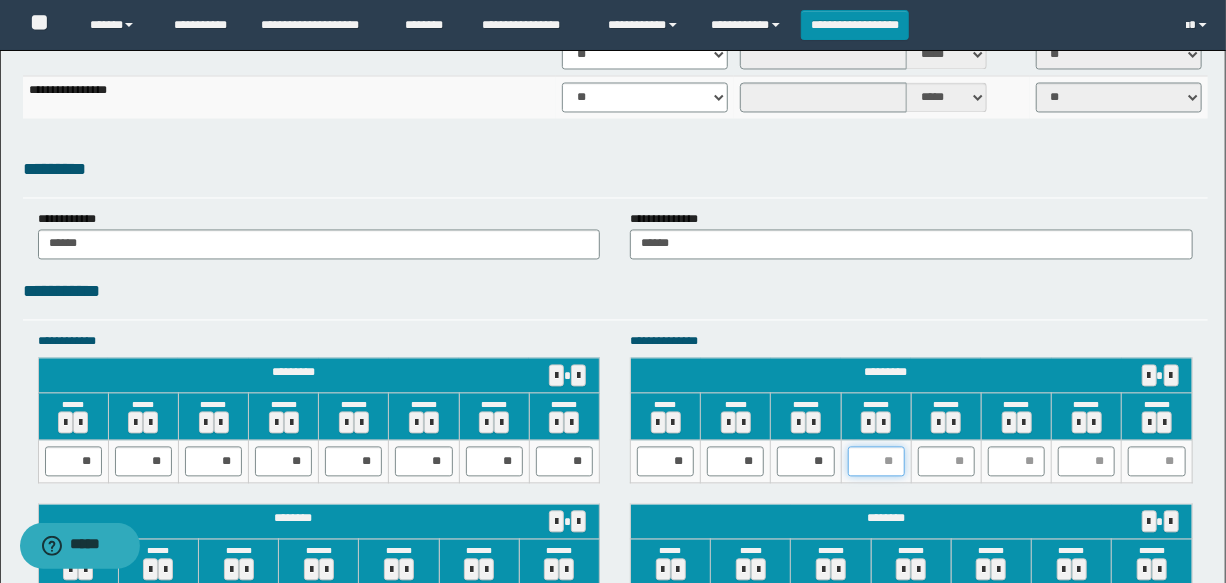click at bounding box center [876, 462] 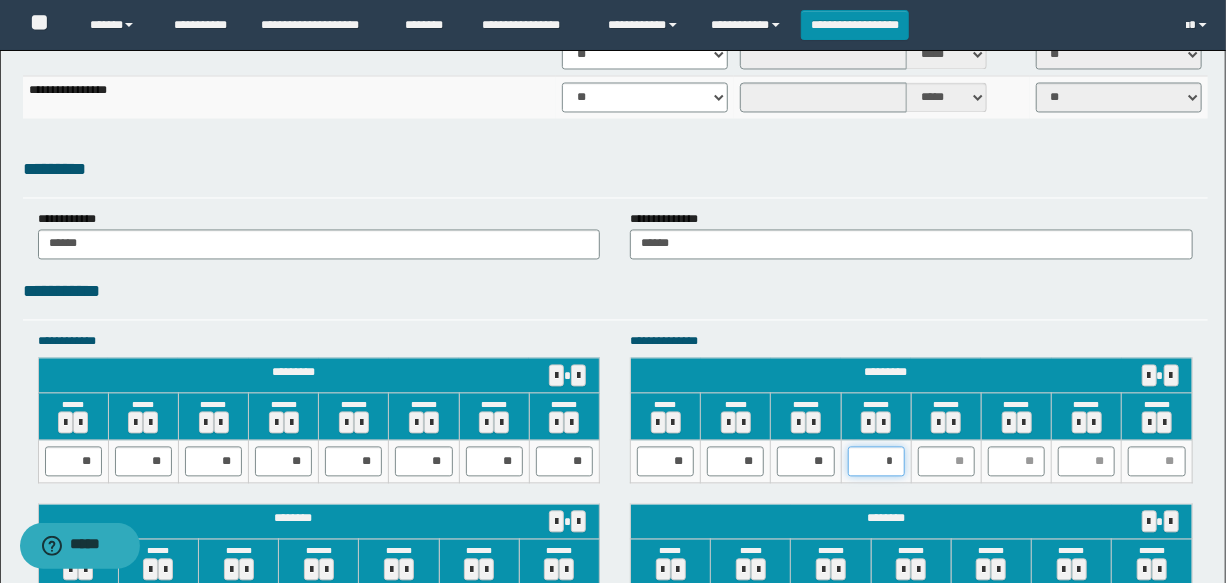 type on "**" 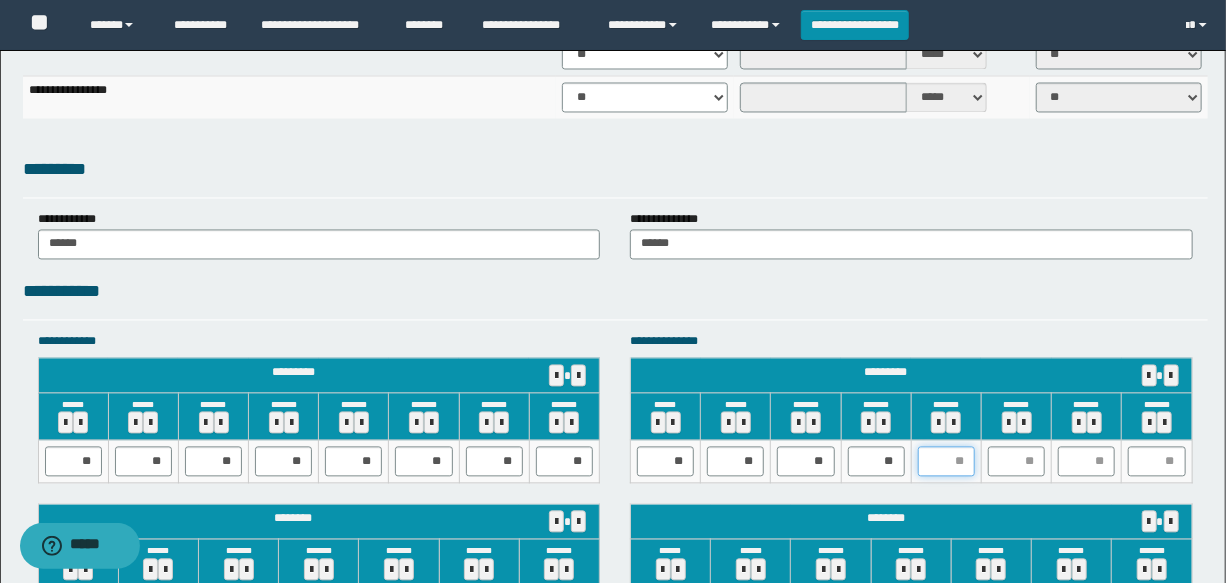 click at bounding box center [946, 462] 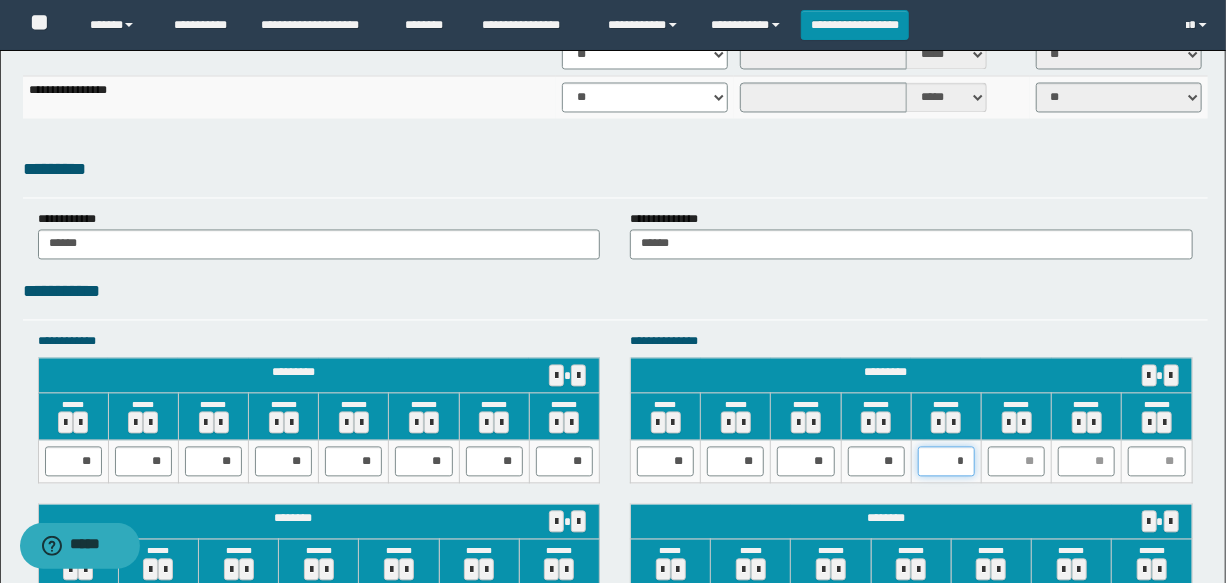 type on "**" 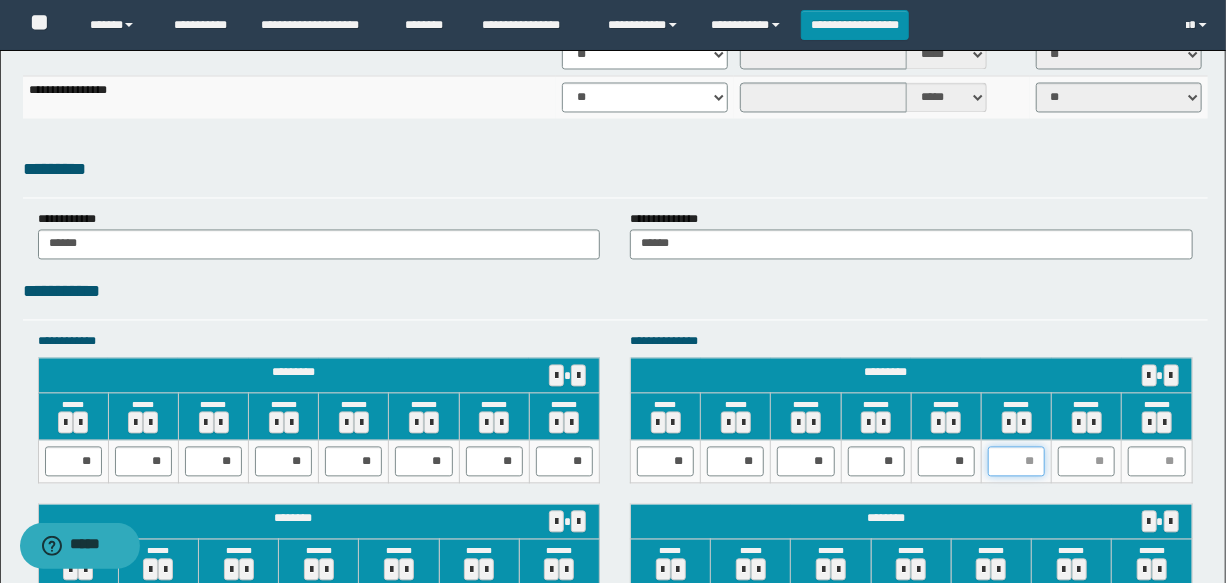 click at bounding box center [1016, 462] 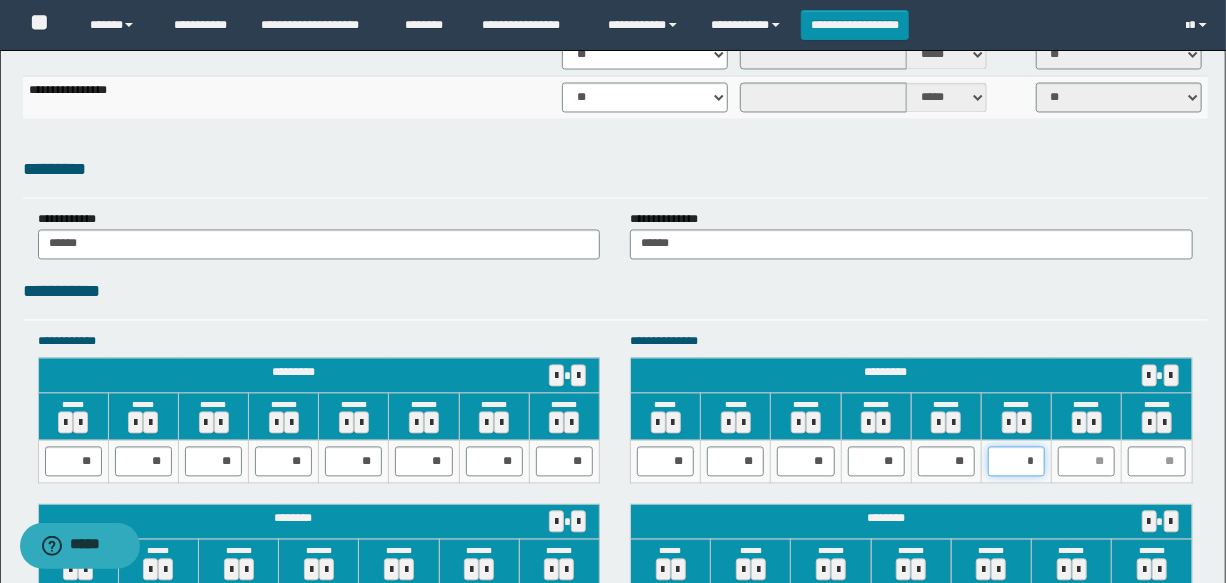 type on "**" 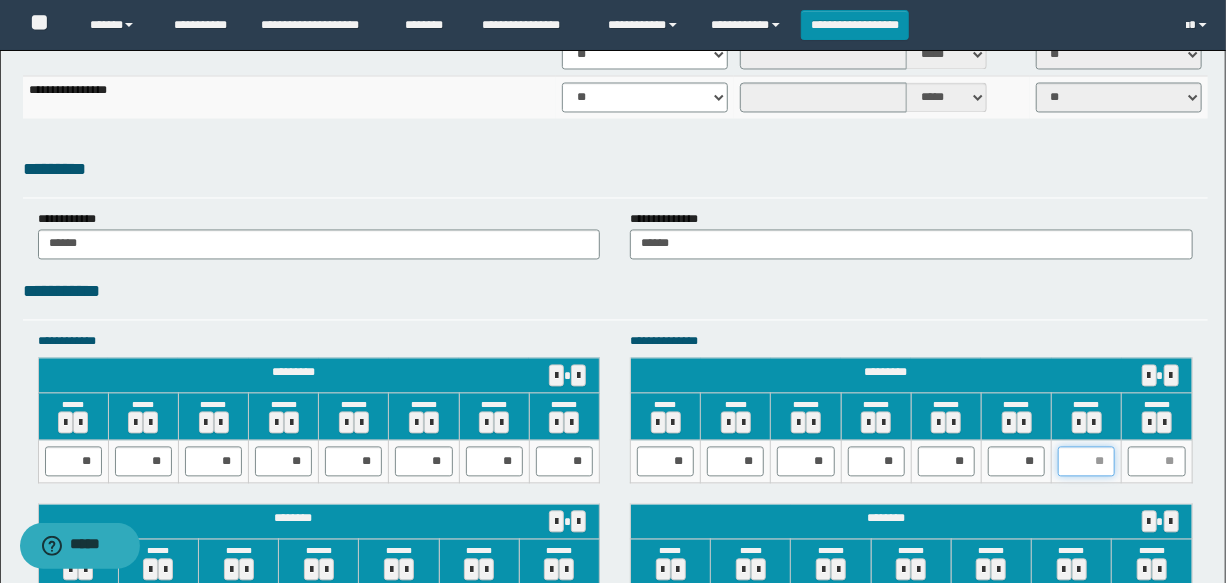 click at bounding box center (1086, 462) 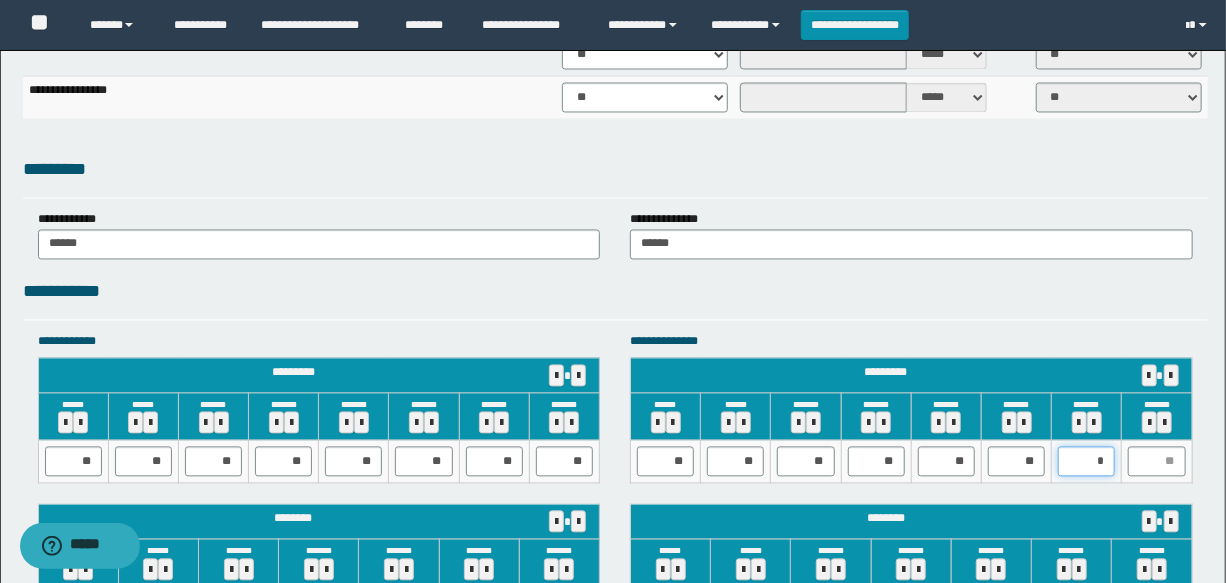 type on "**" 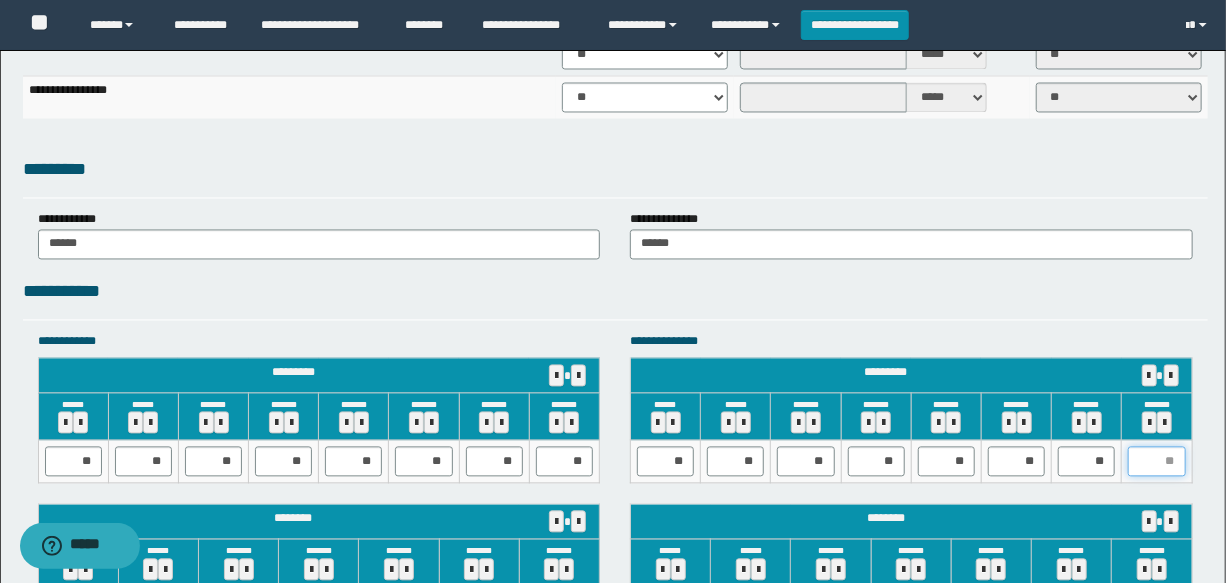 click at bounding box center [1156, 462] 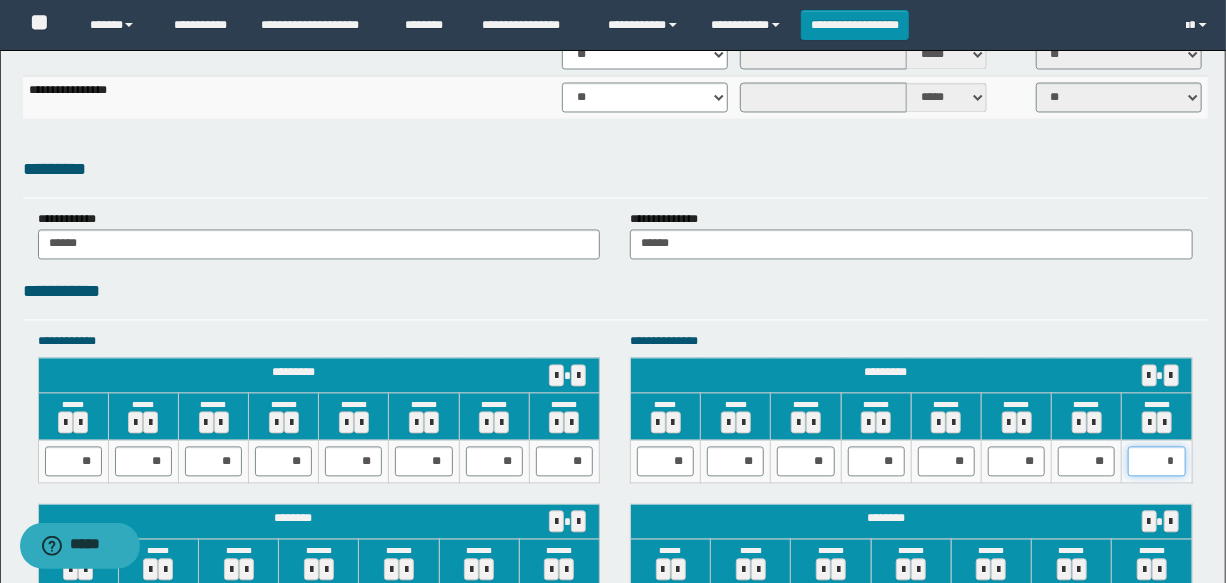 type on "**" 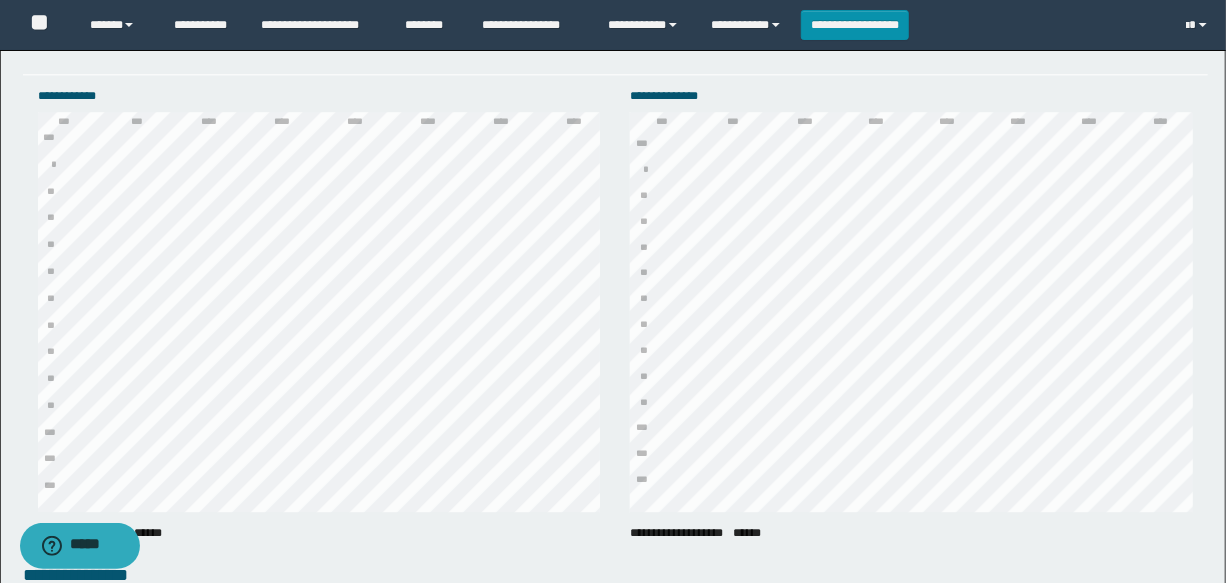 scroll, scrollTop: 2636, scrollLeft: 0, axis: vertical 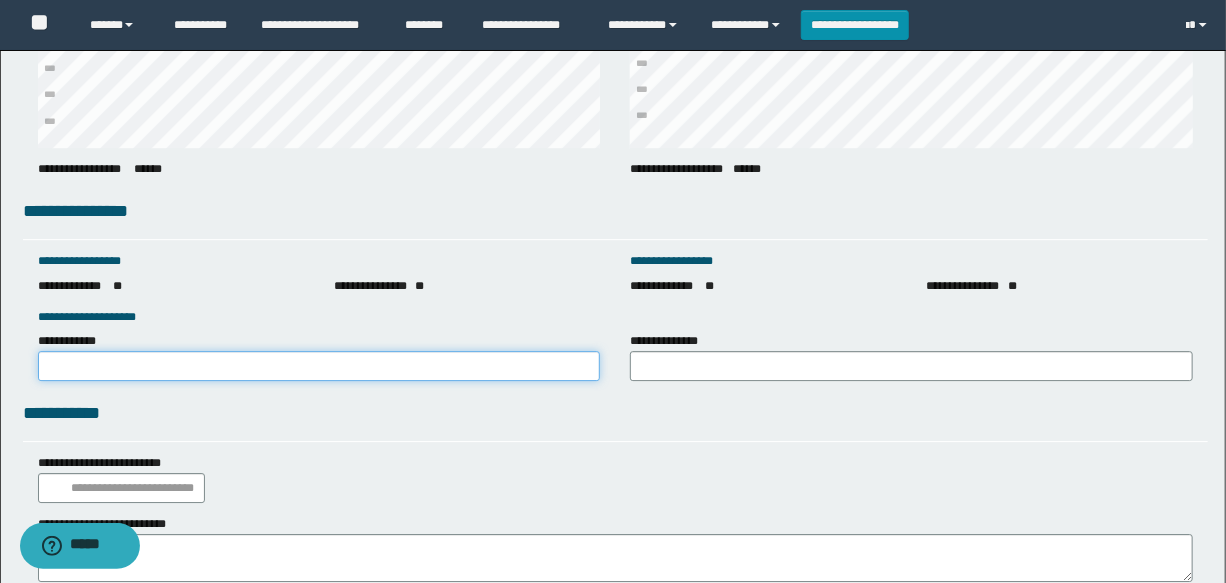 click on "**********" at bounding box center [319, 366] 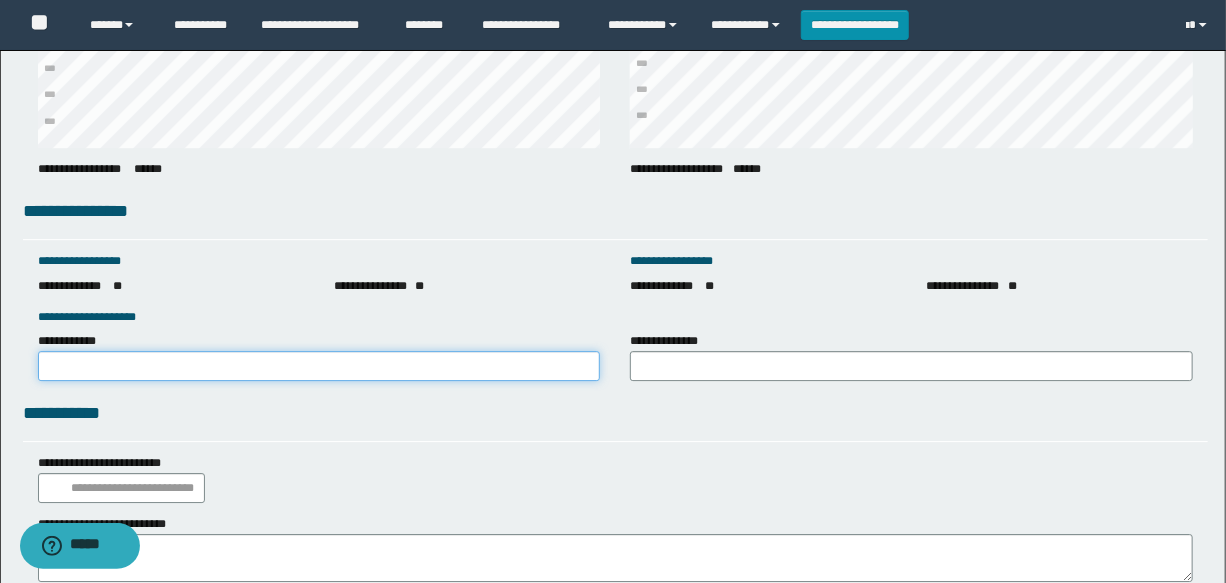 type on "**********" 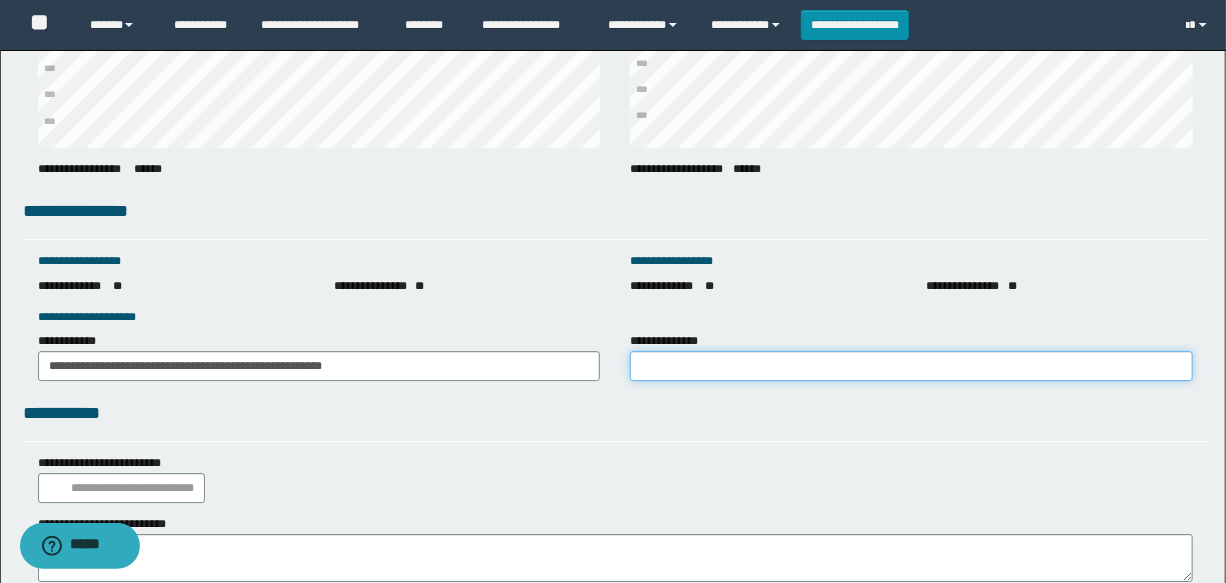 drag, startPoint x: 675, startPoint y: 380, endPoint x: 676, endPoint y: 367, distance: 13.038404 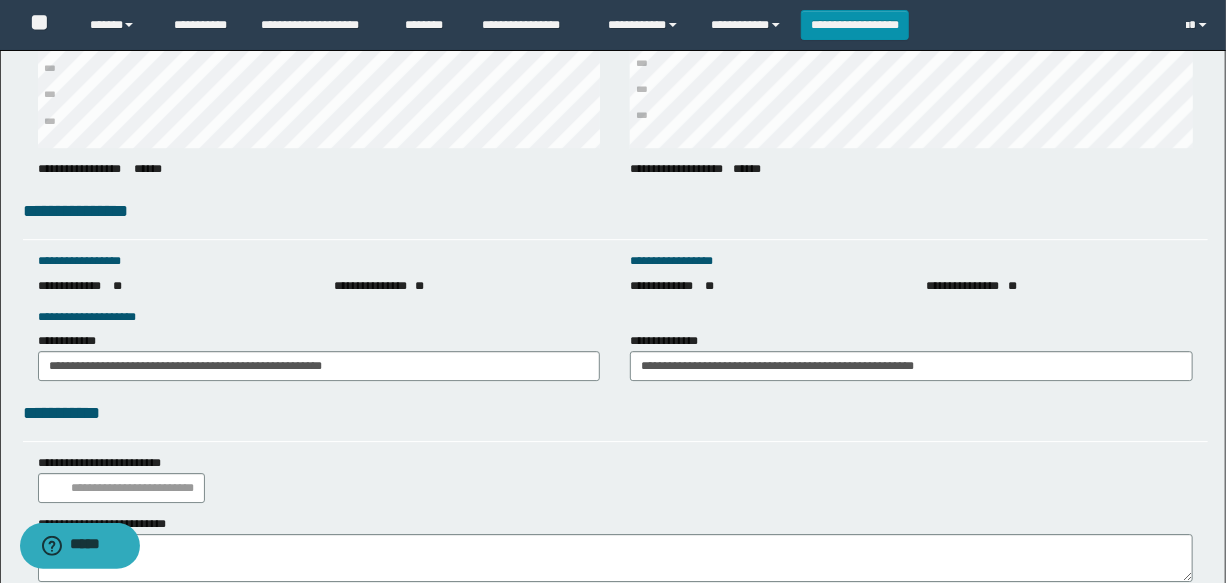 drag, startPoint x: 714, startPoint y: 392, endPoint x: 774, endPoint y: 414, distance: 63.90618 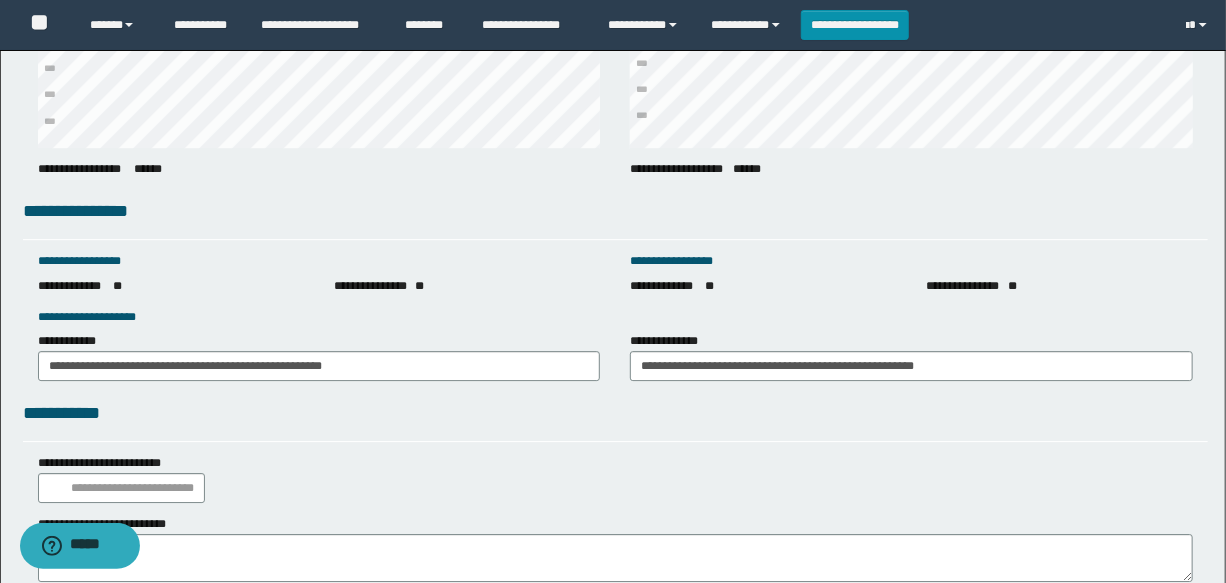 drag, startPoint x: 774, startPoint y: 414, endPoint x: 590, endPoint y: 406, distance: 184.17383 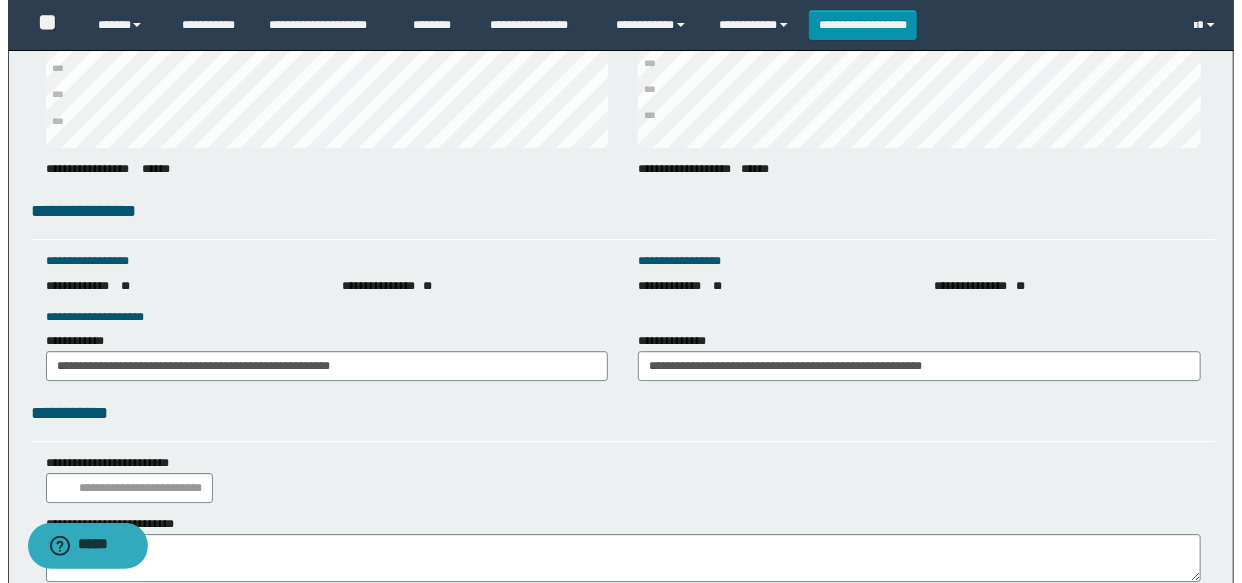 scroll, scrollTop: 2863, scrollLeft: 0, axis: vertical 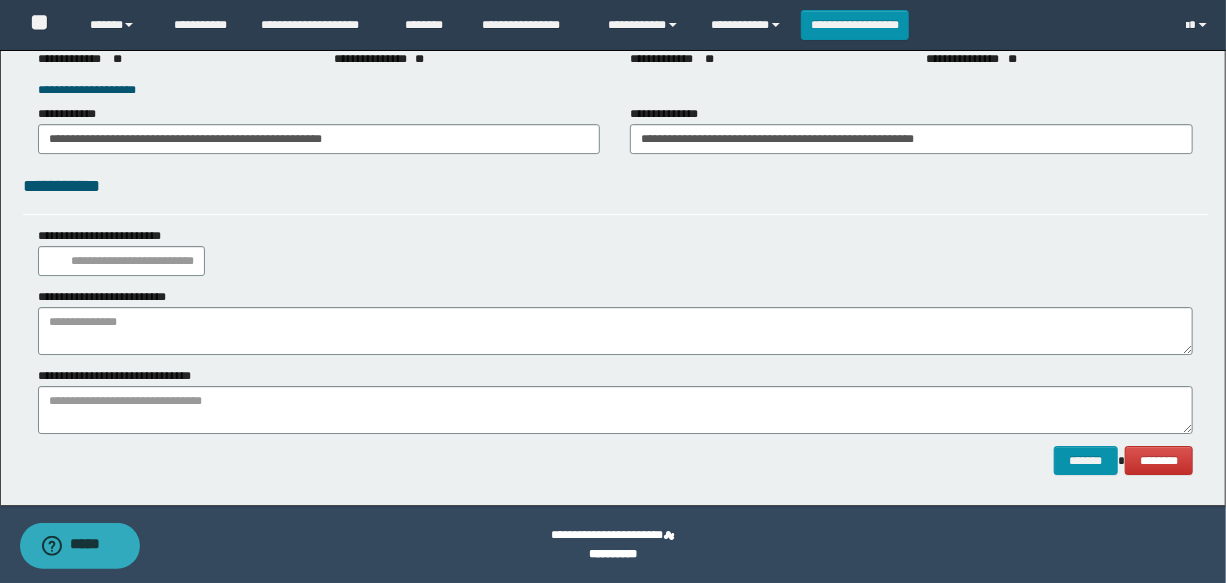 click on "**********" at bounding box center (613, -1154) 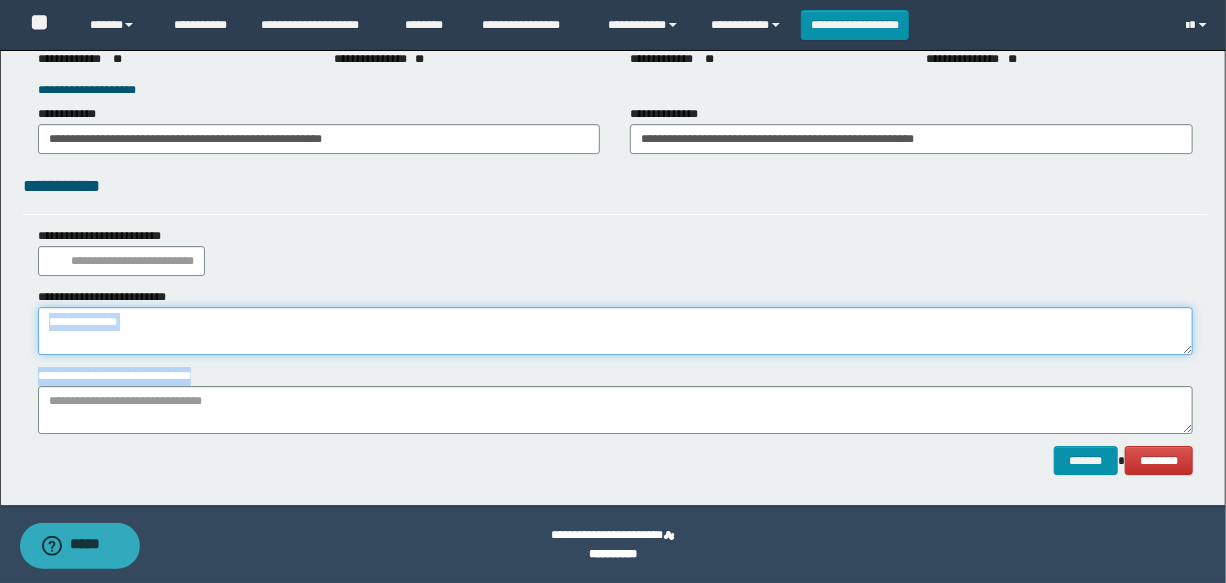 click at bounding box center (615, 331) 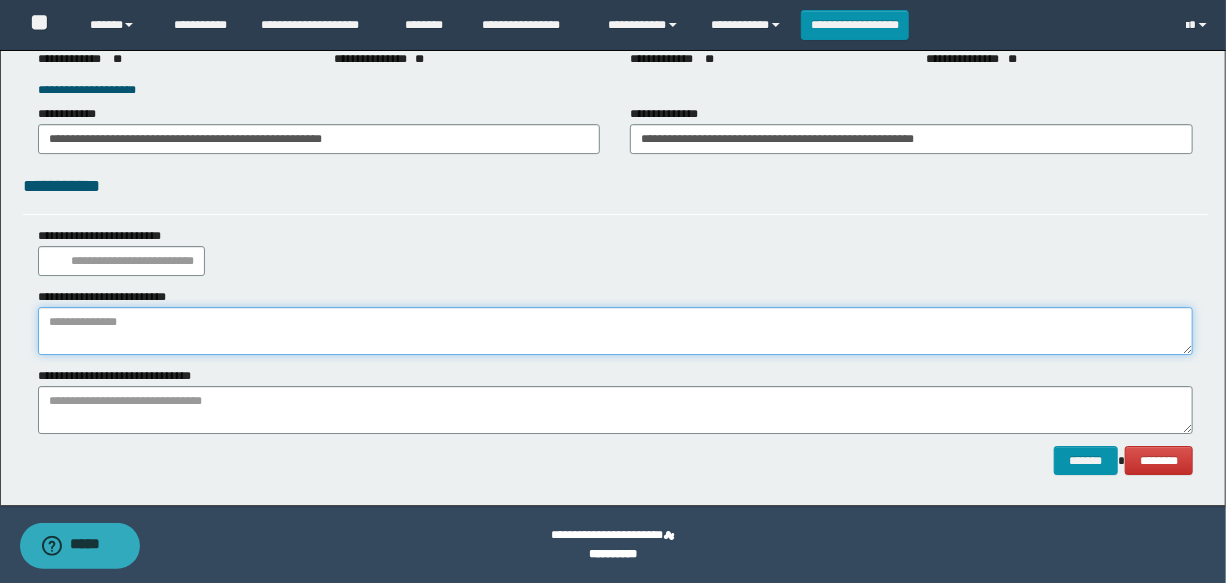 paste on "**********" 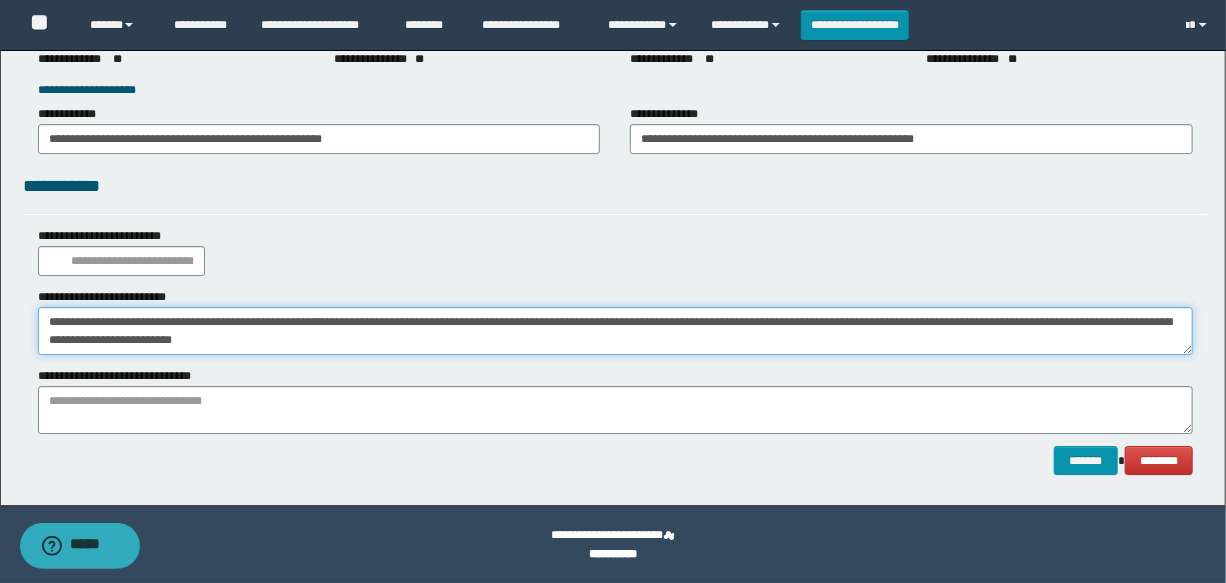 click on "**********" at bounding box center [615, 331] 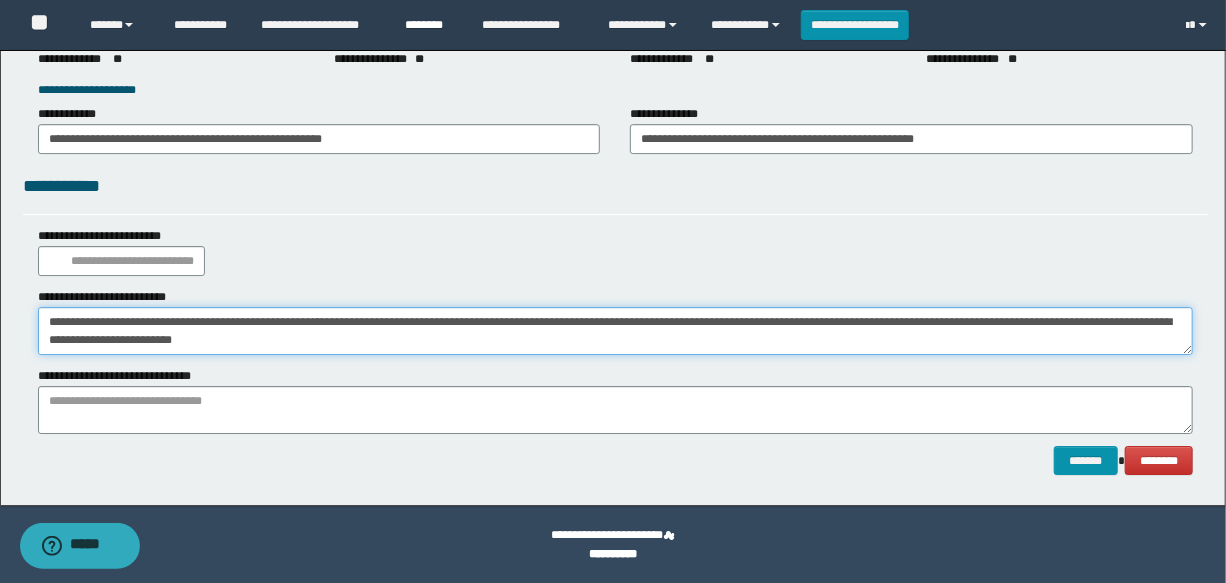 type on "**********" 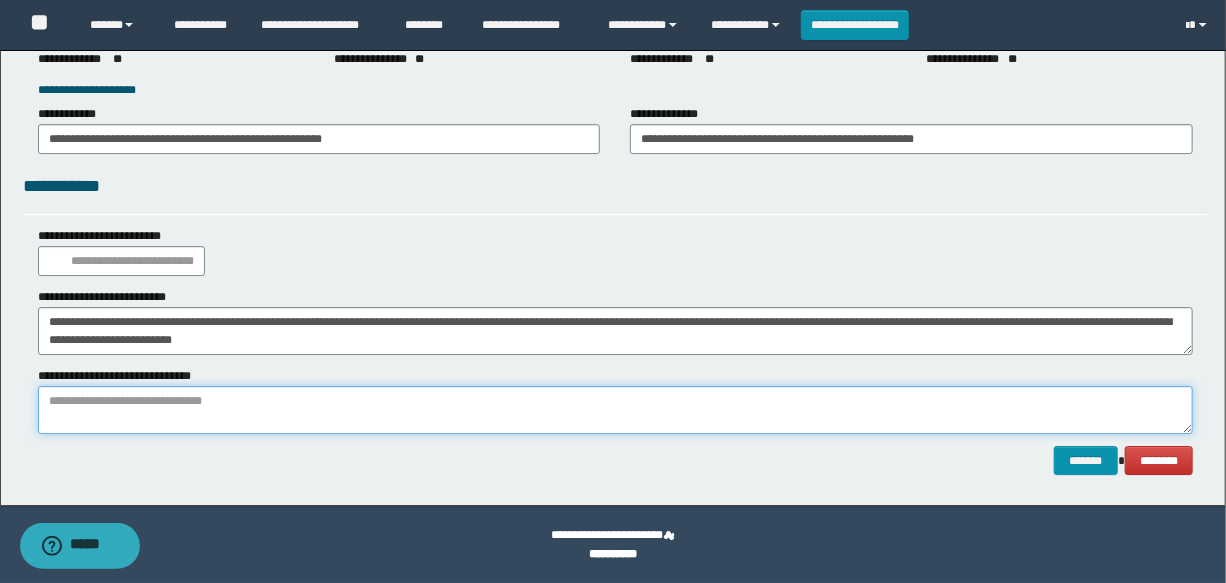 click at bounding box center [615, 410] 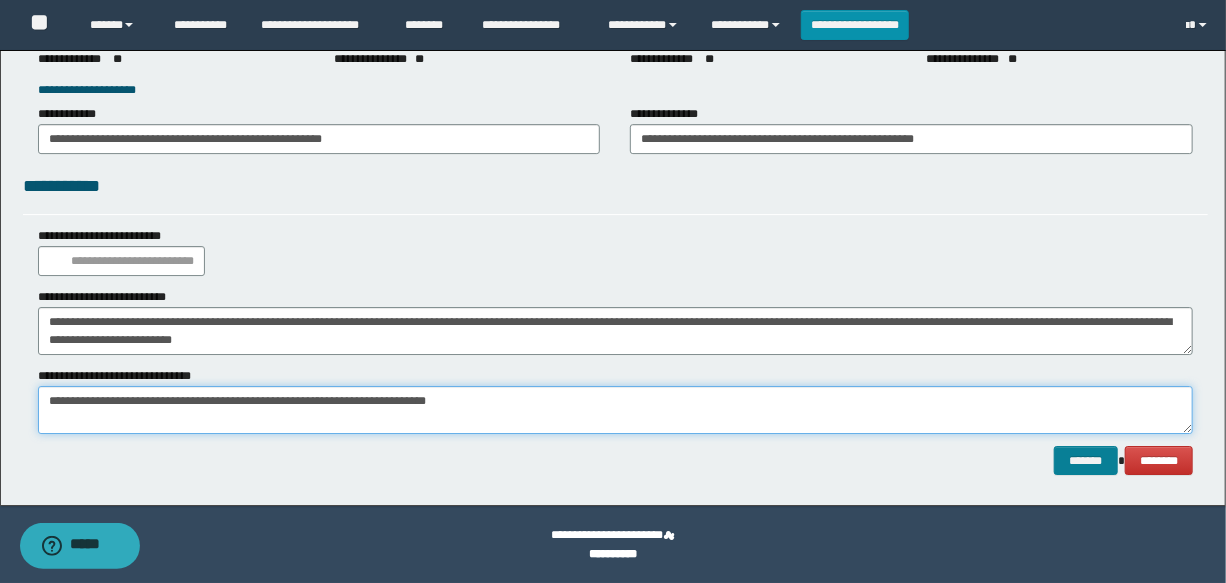 type on "**********" 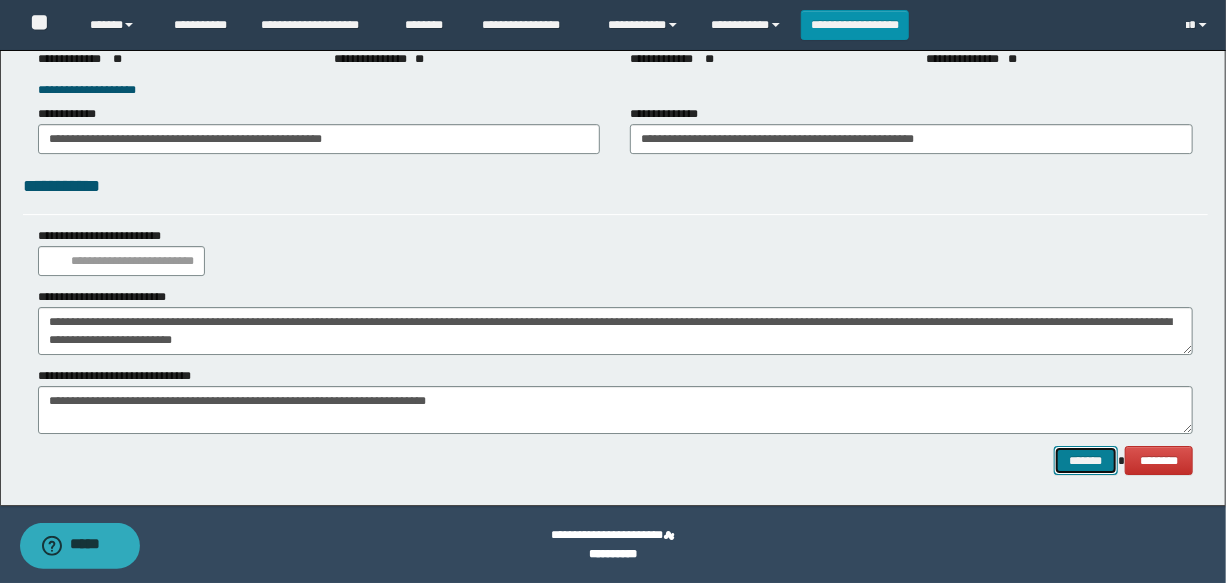 click on "*******" at bounding box center (1086, 461) 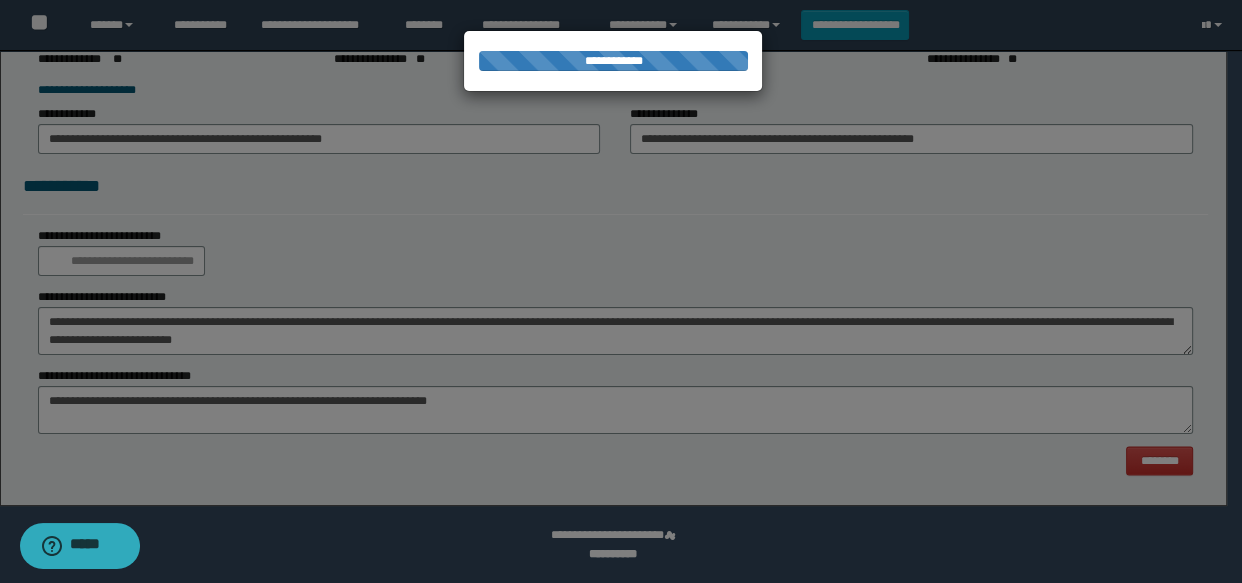 scroll, scrollTop: 0, scrollLeft: 0, axis: both 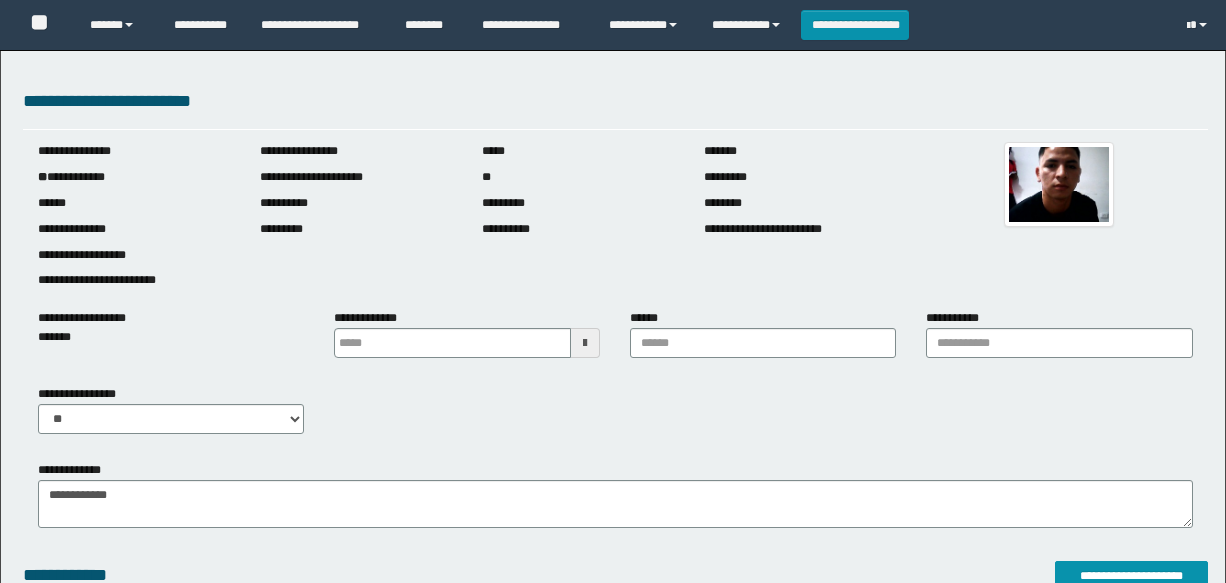 click on "**********" at bounding box center (615, 3194) 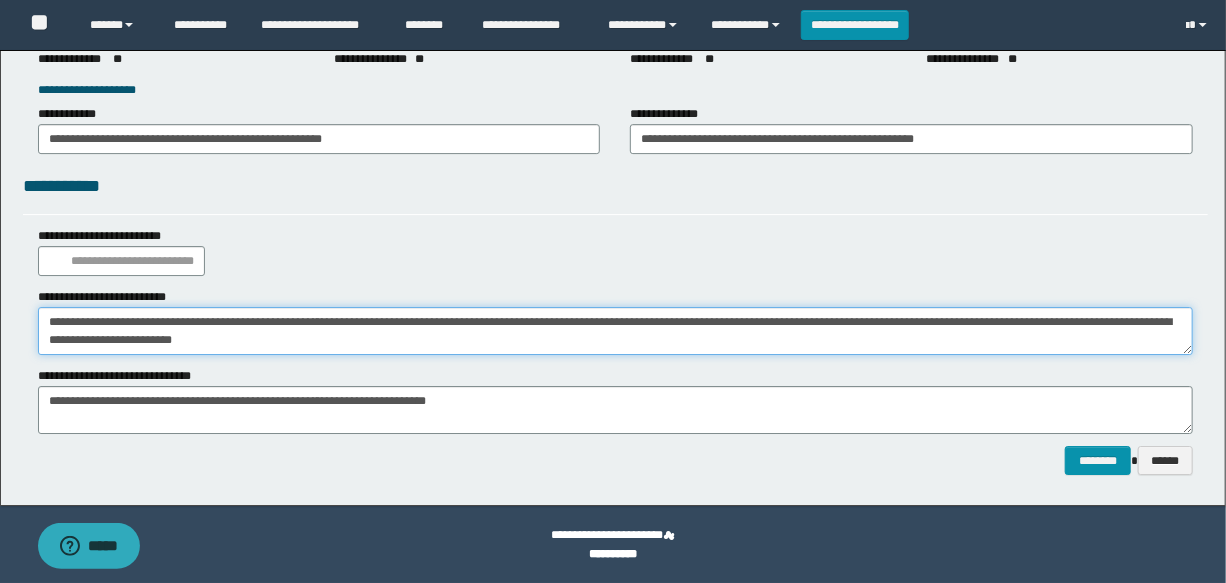 click on "**********" at bounding box center (615, 331) 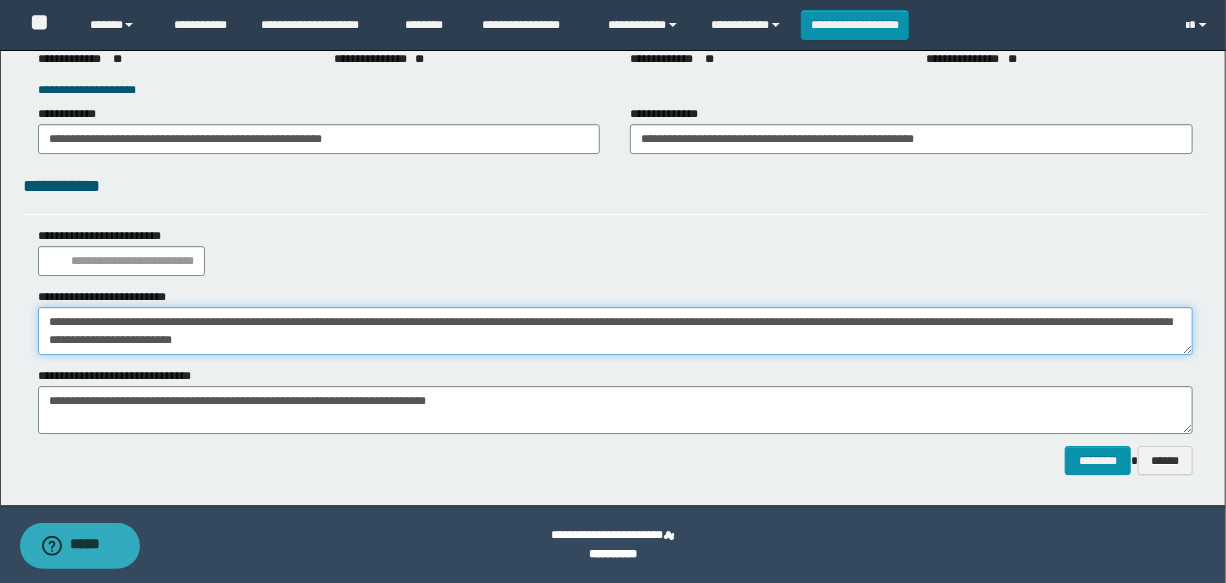 scroll, scrollTop: 0, scrollLeft: 0, axis: both 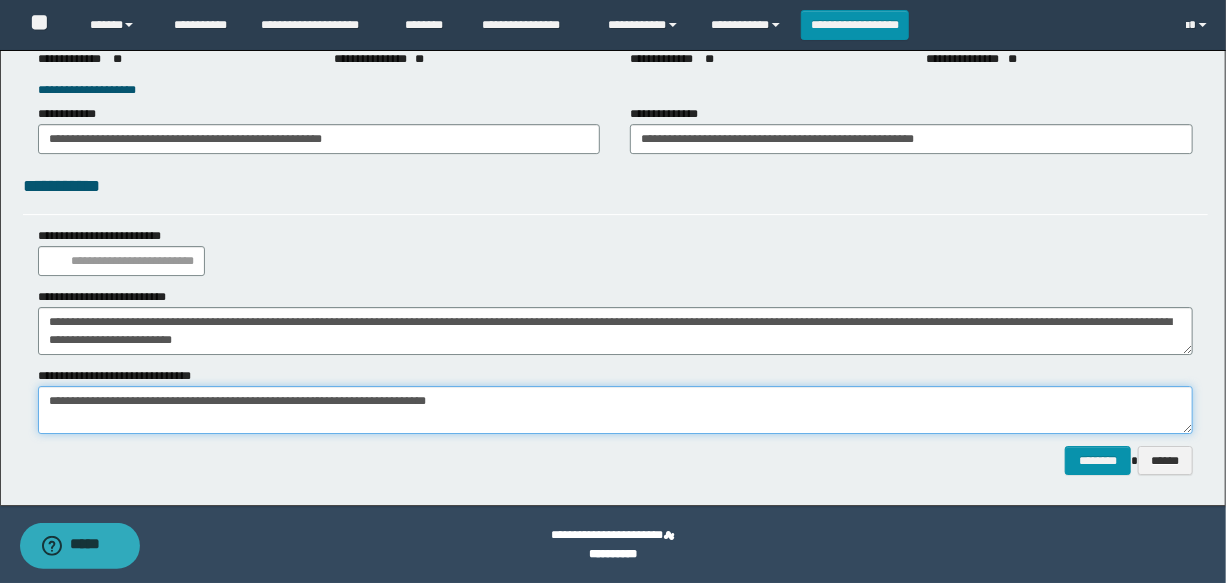 click on "**********" at bounding box center [615, 410] 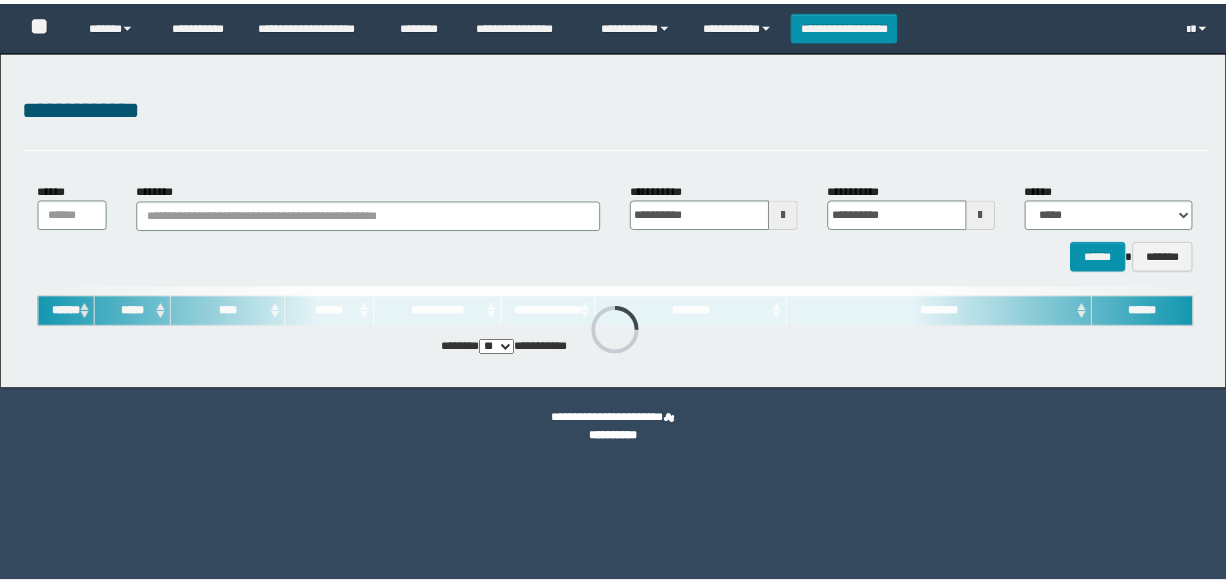 scroll, scrollTop: 0, scrollLeft: 0, axis: both 